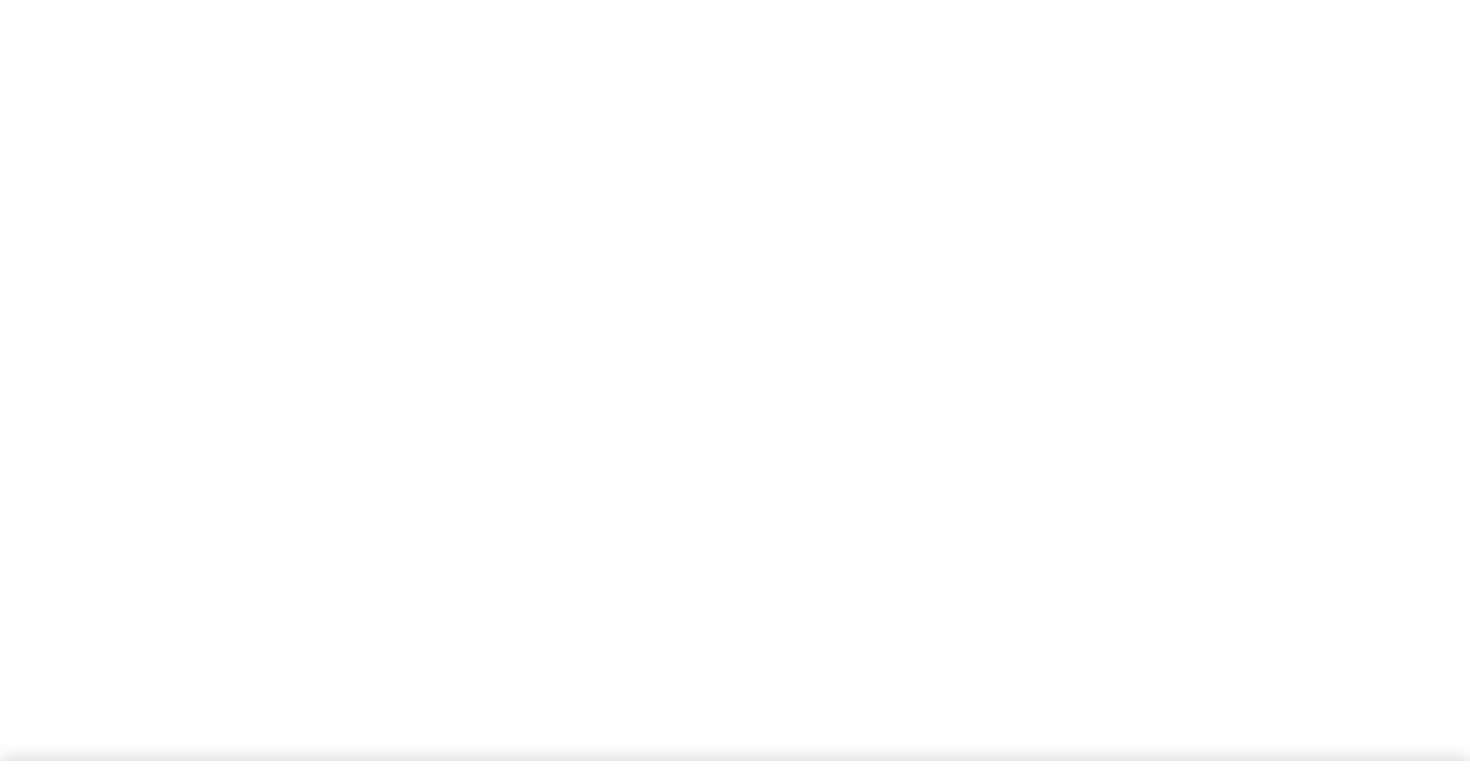 scroll, scrollTop: 0, scrollLeft: 0, axis: both 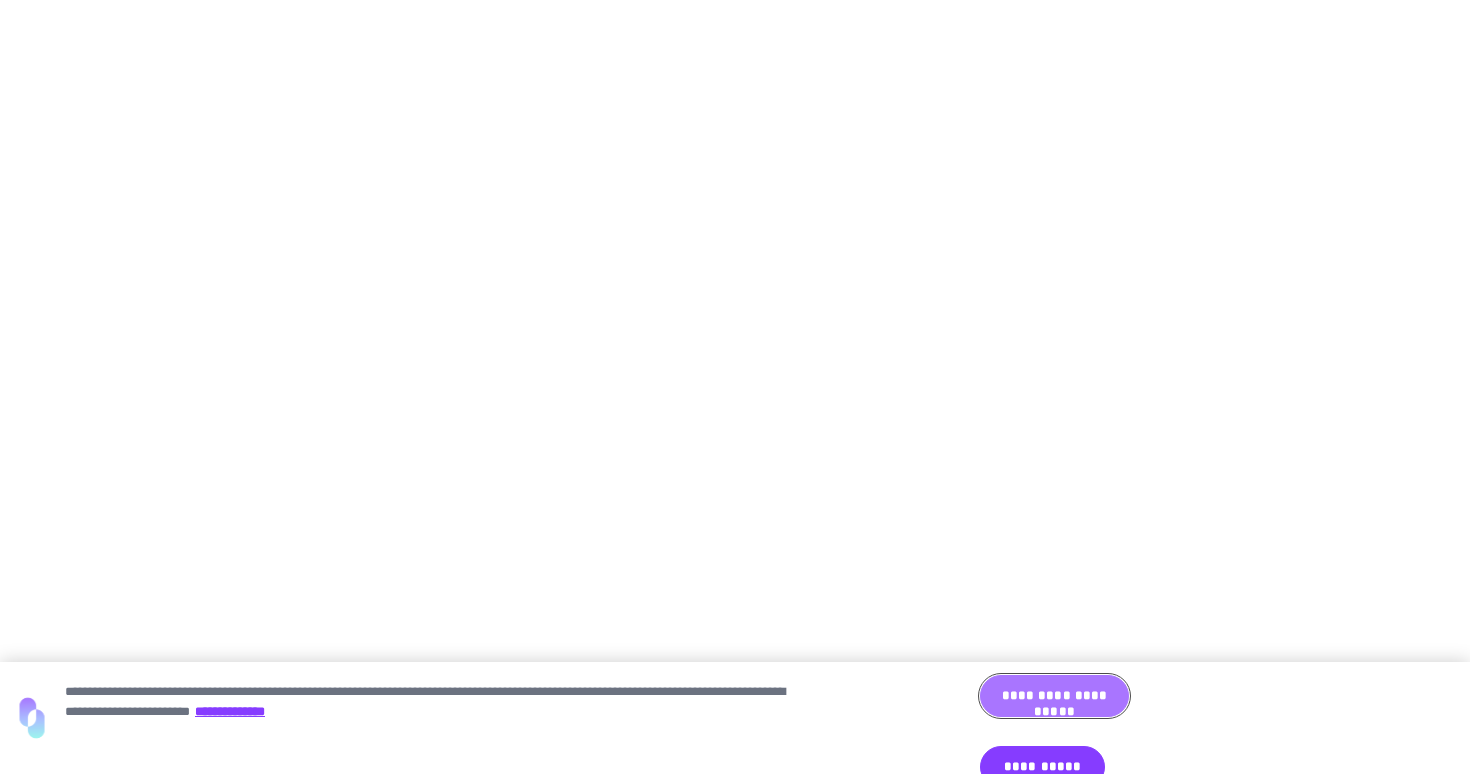 click on "**********" at bounding box center [1054, 696] 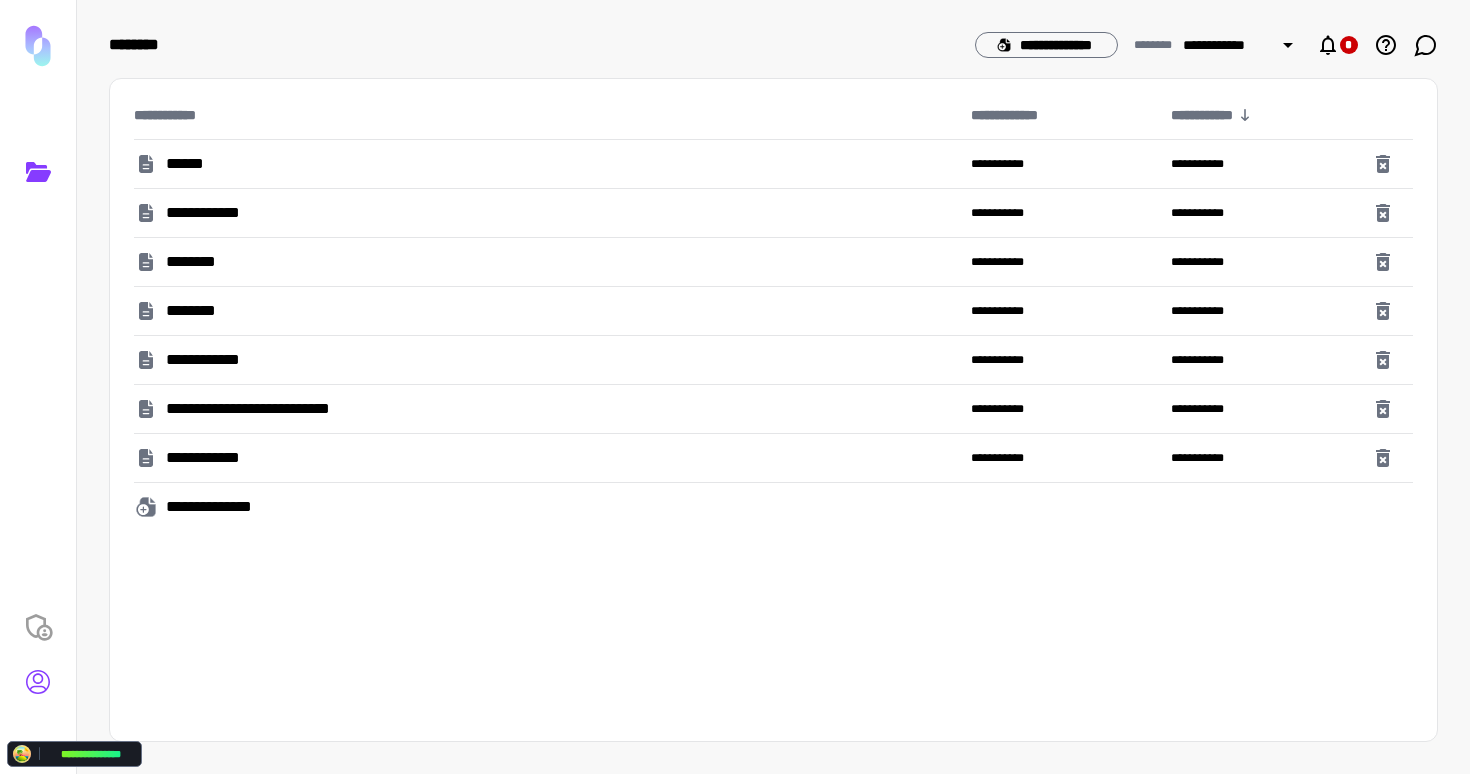 click 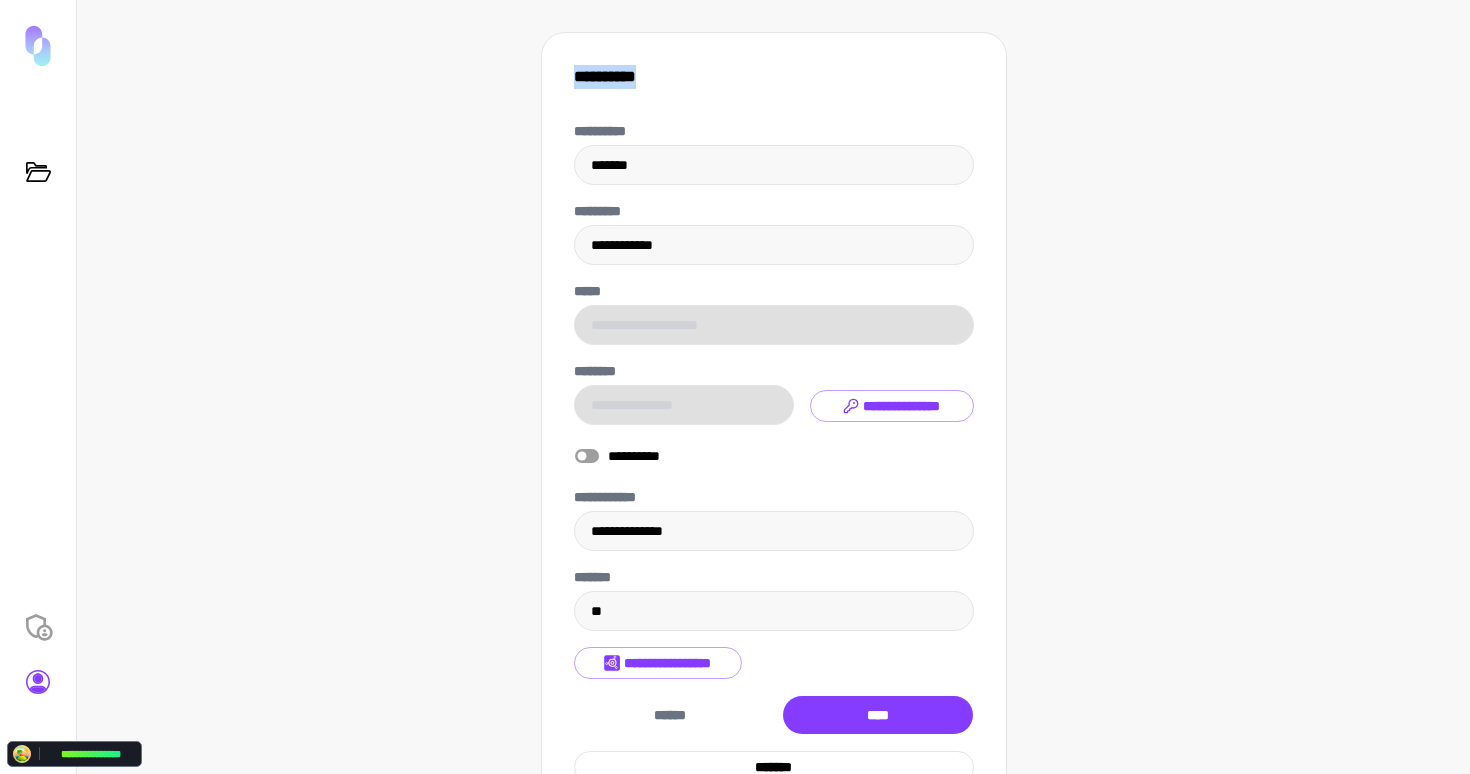 drag, startPoint x: 648, startPoint y: 78, endPoint x: 565, endPoint y: 76, distance: 83.02409 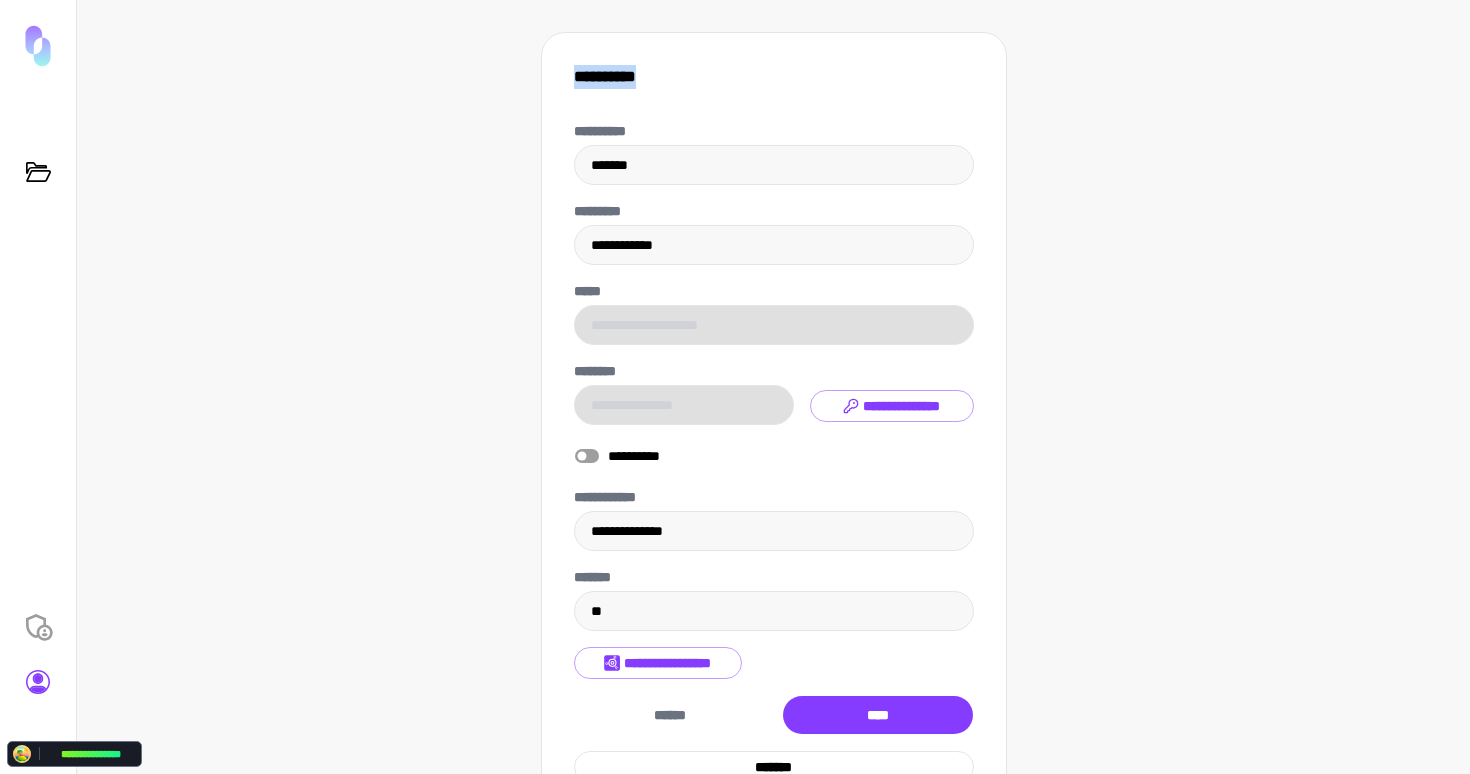 click on "**********" at bounding box center (774, 424) 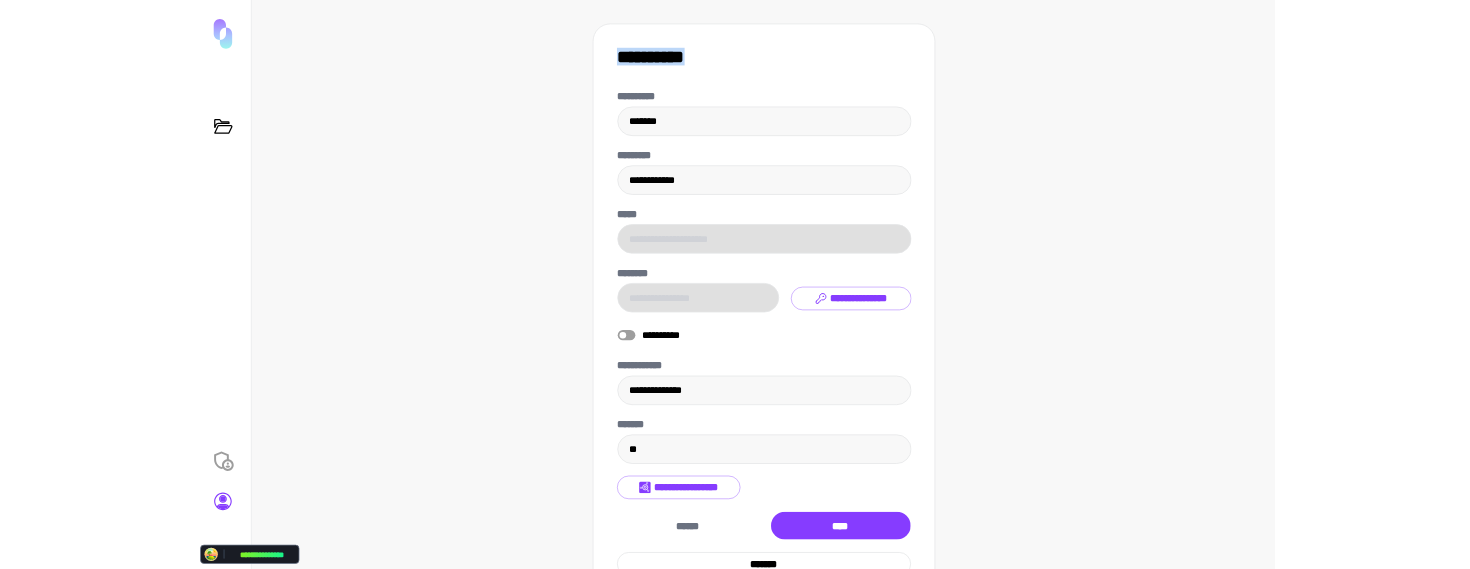 scroll, scrollTop: 74, scrollLeft: 0, axis: vertical 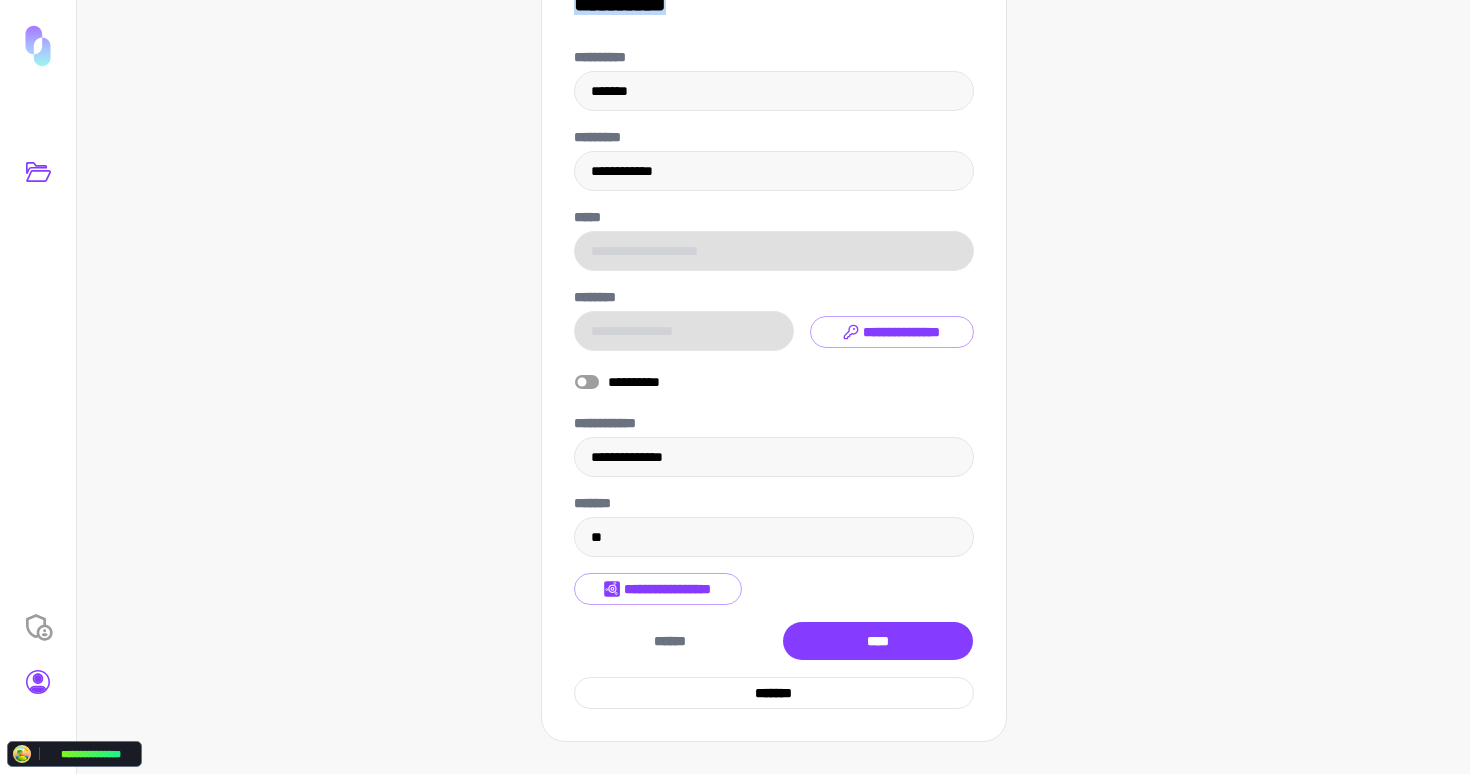 click 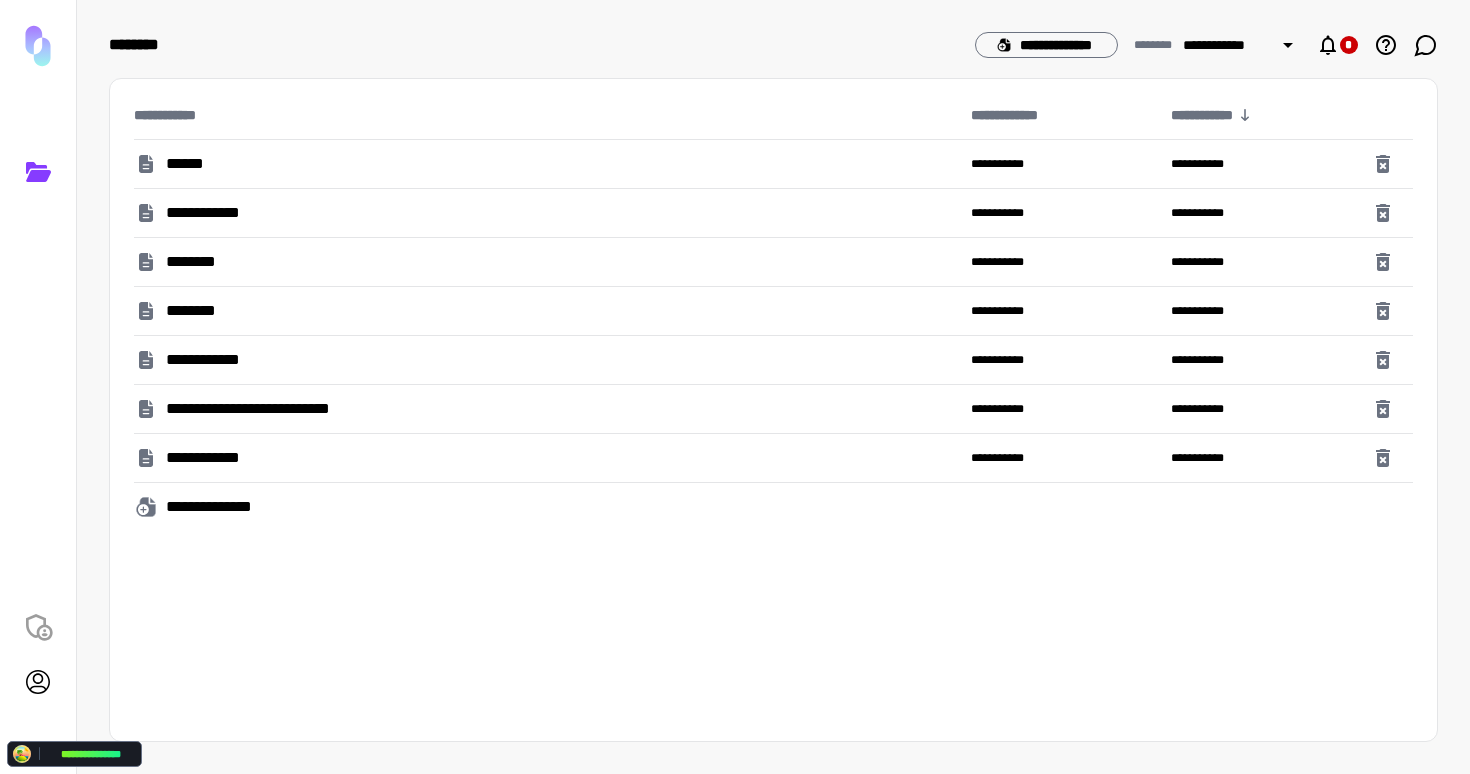 click on "******" at bounding box center [187, 164] 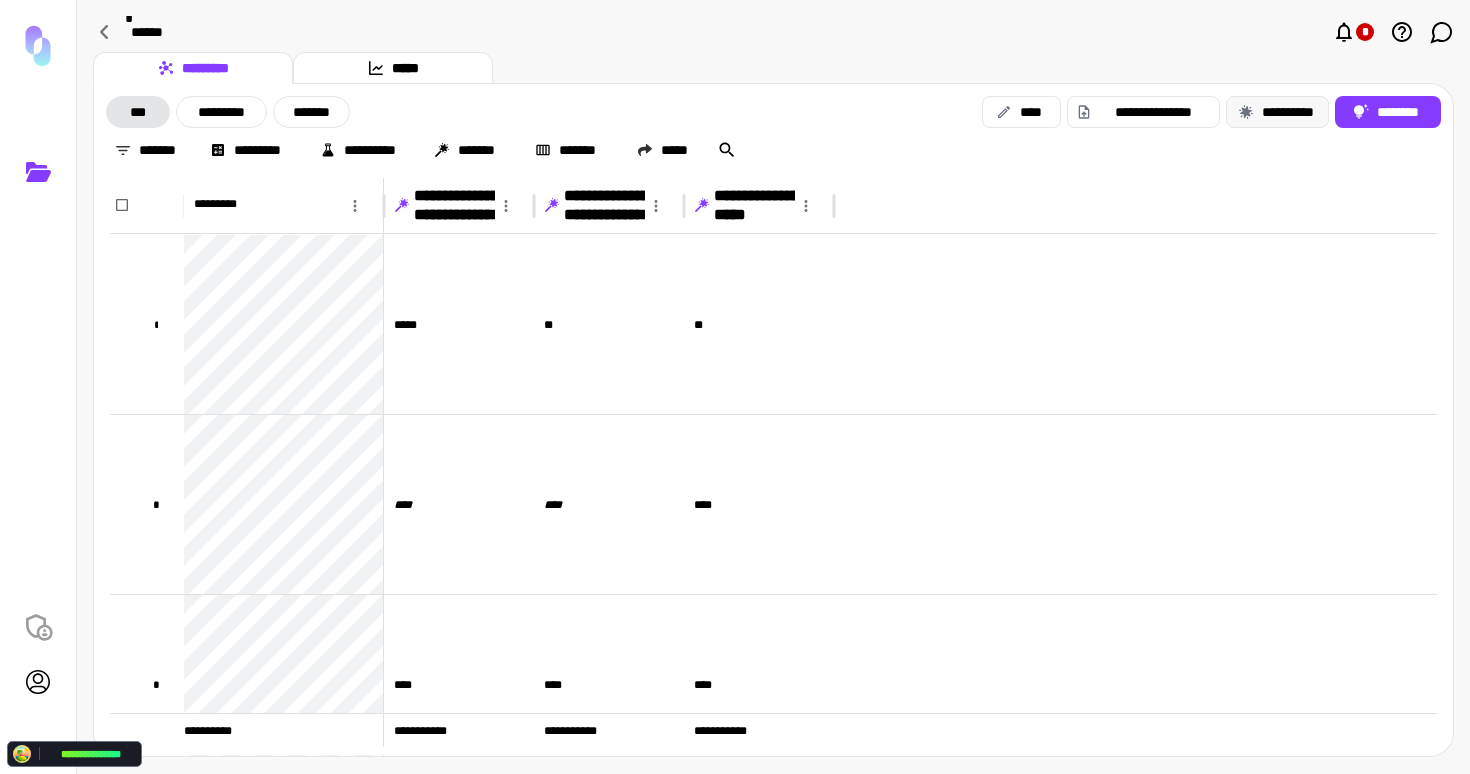click on "**********" at bounding box center (1277, 112) 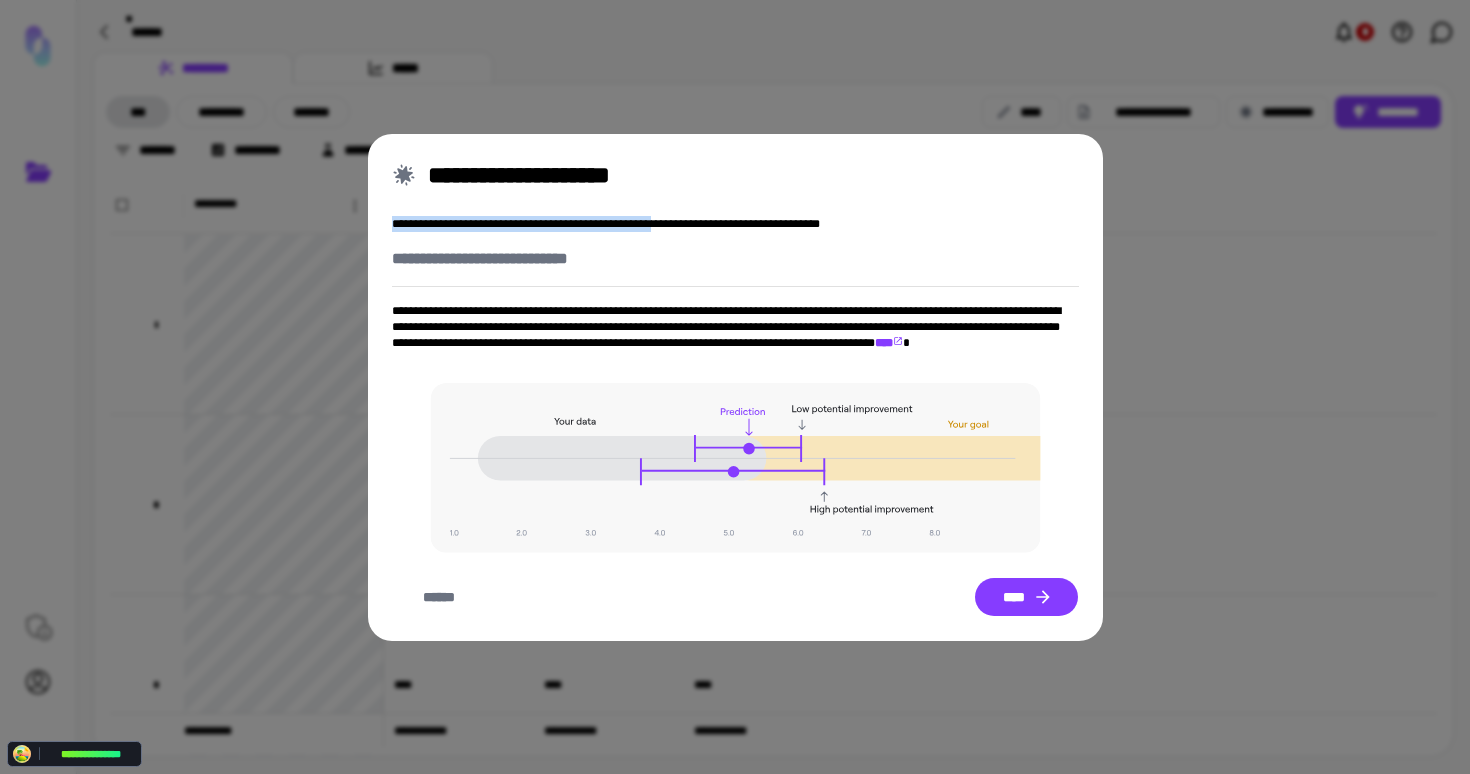 drag, startPoint x: 671, startPoint y: 226, endPoint x: 425, endPoint y: 234, distance: 246.13005 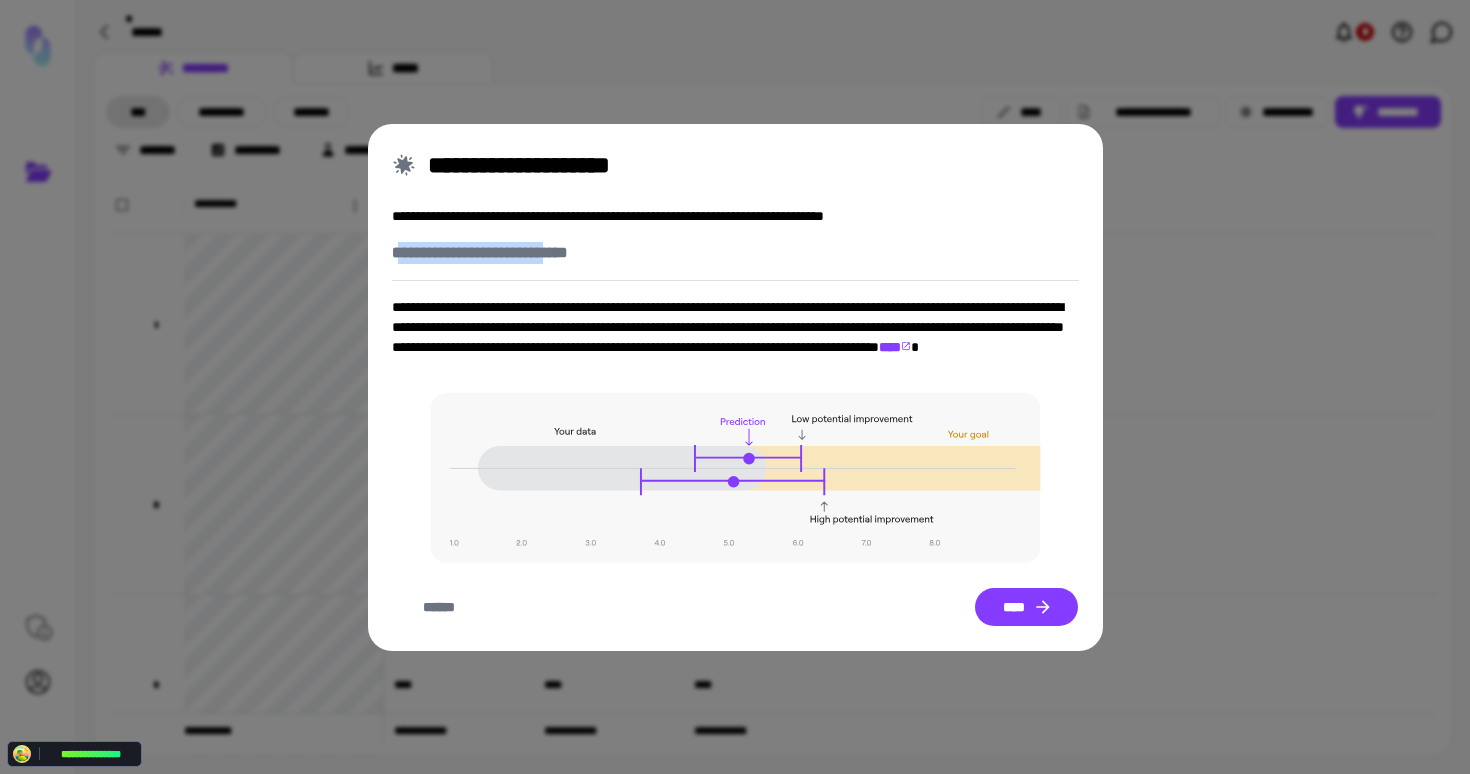 drag, startPoint x: 575, startPoint y: 251, endPoint x: 400, endPoint y: 251, distance: 175 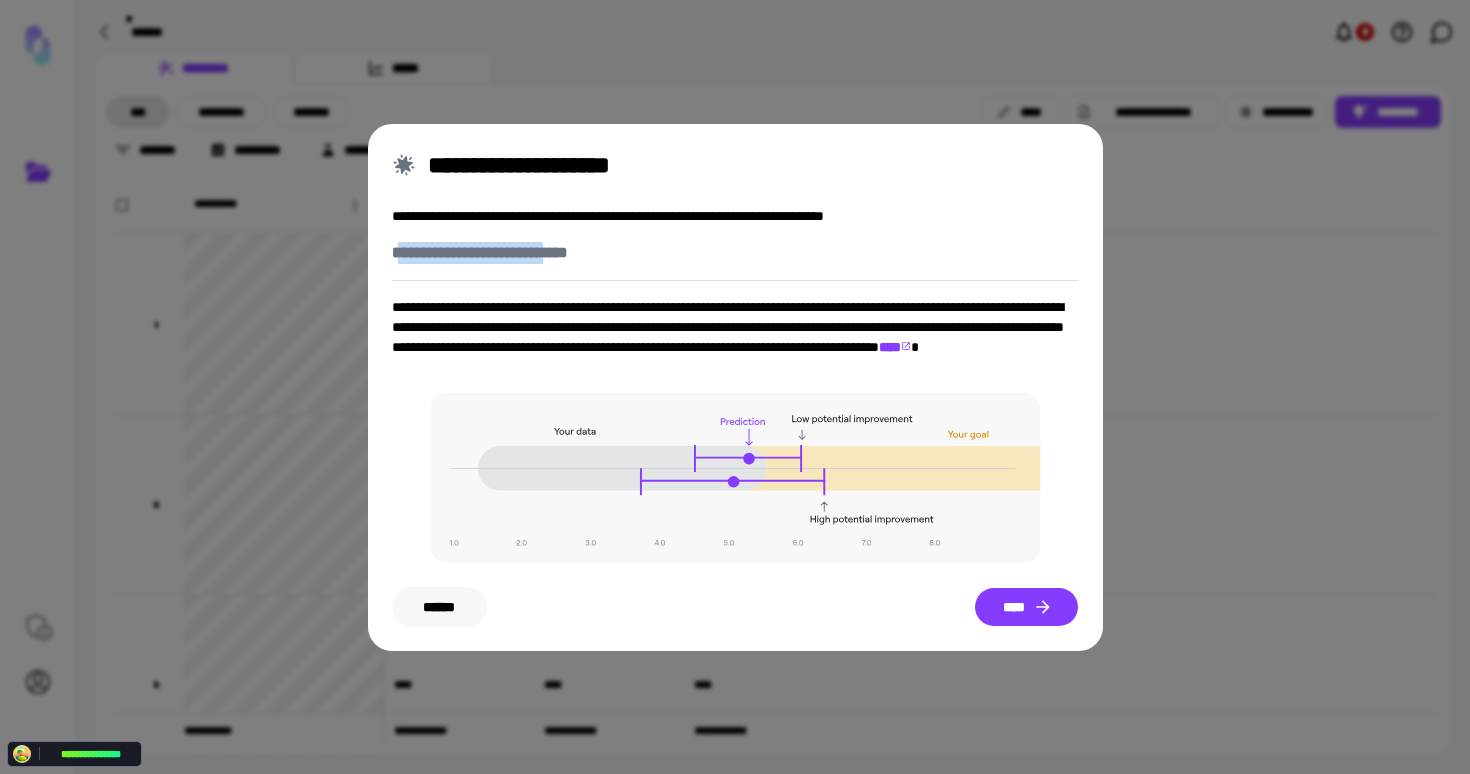 click on "******" at bounding box center [439, 607] 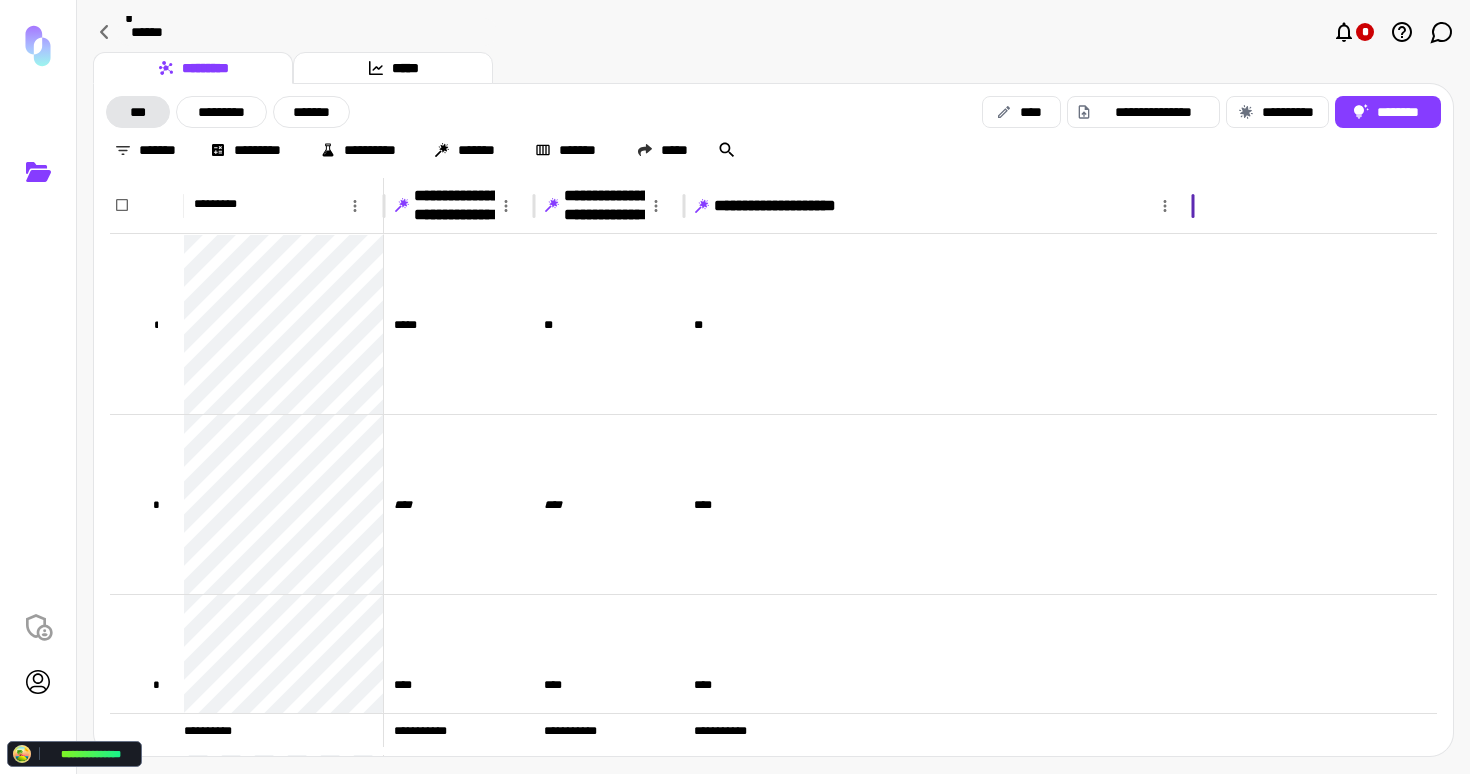 drag, startPoint x: 835, startPoint y: 197, endPoint x: 1194, endPoint y: 189, distance: 359.0891 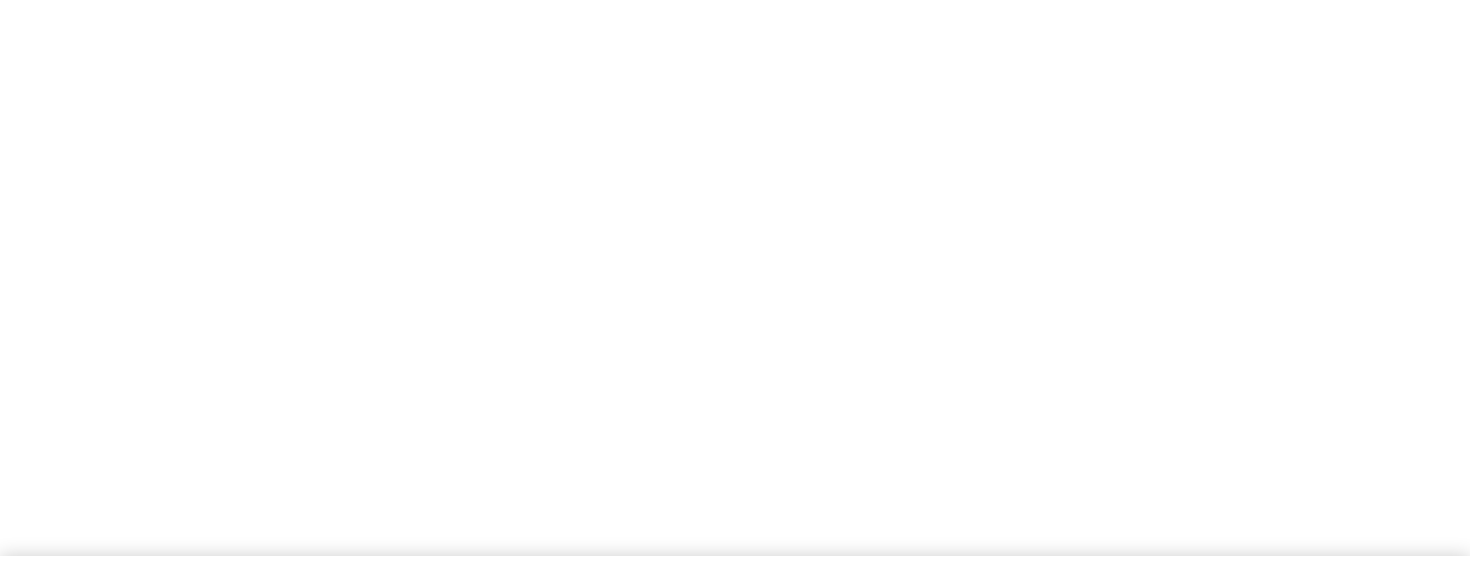 scroll, scrollTop: 0, scrollLeft: 0, axis: both 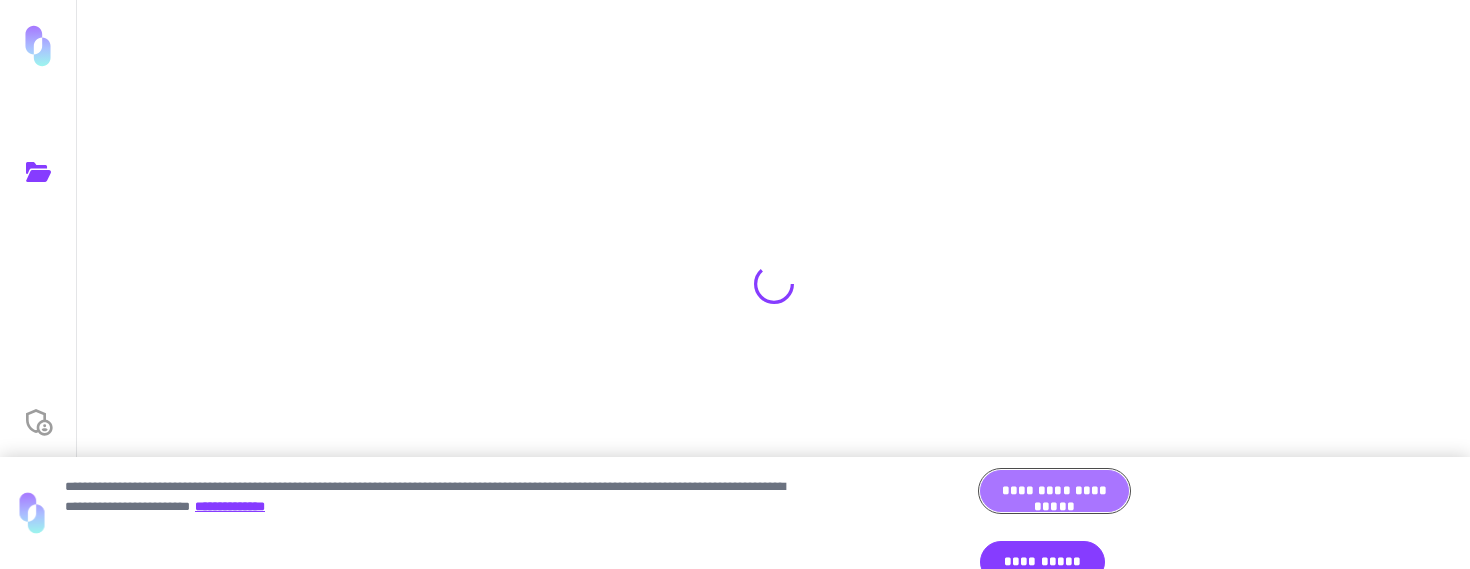 click on "**********" at bounding box center (1054, 491) 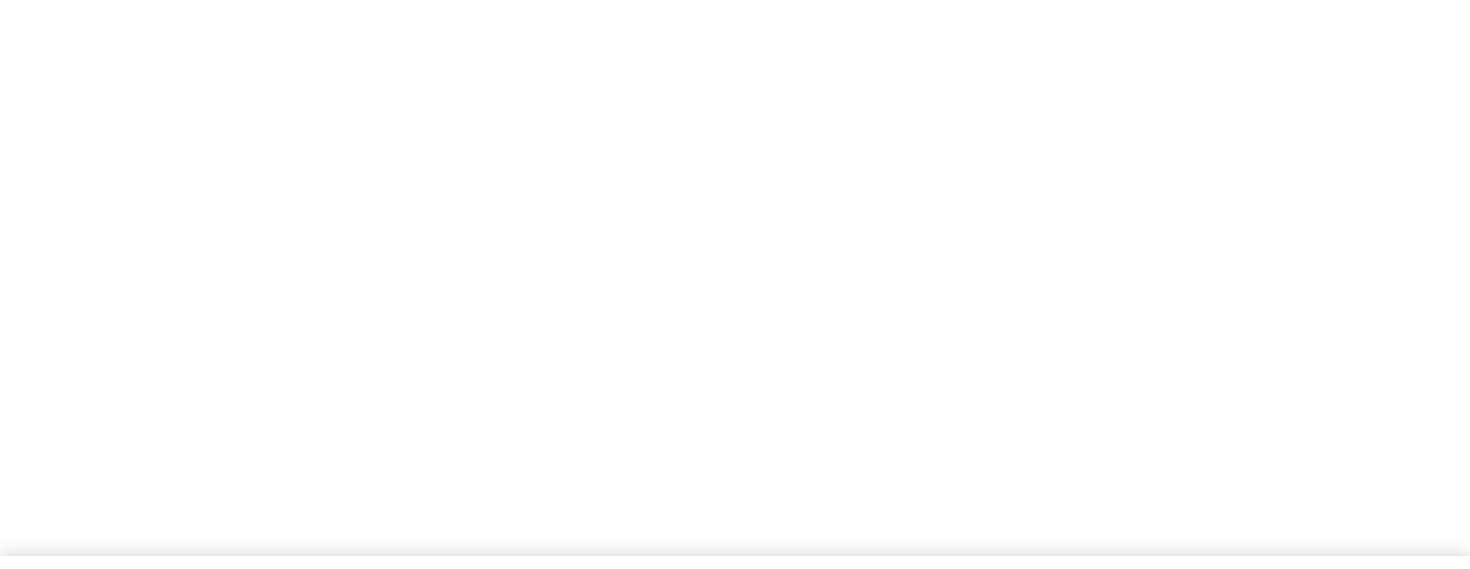 scroll, scrollTop: 0, scrollLeft: 0, axis: both 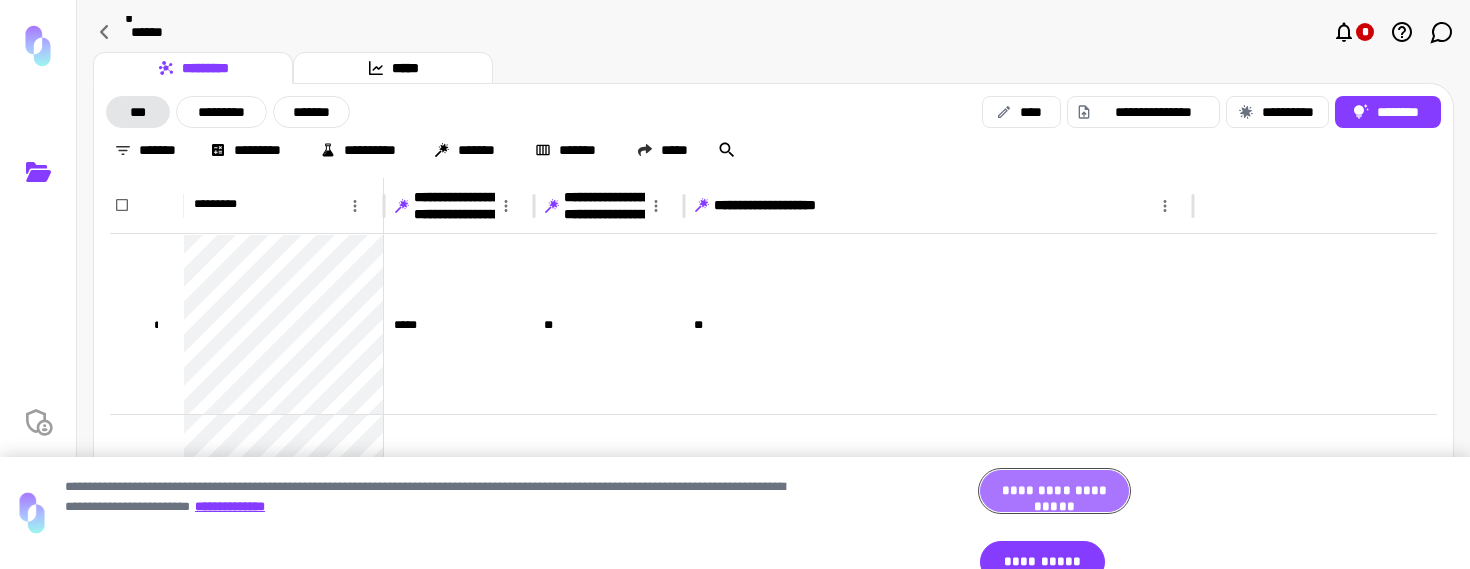 click on "**********" at bounding box center (1054, 491) 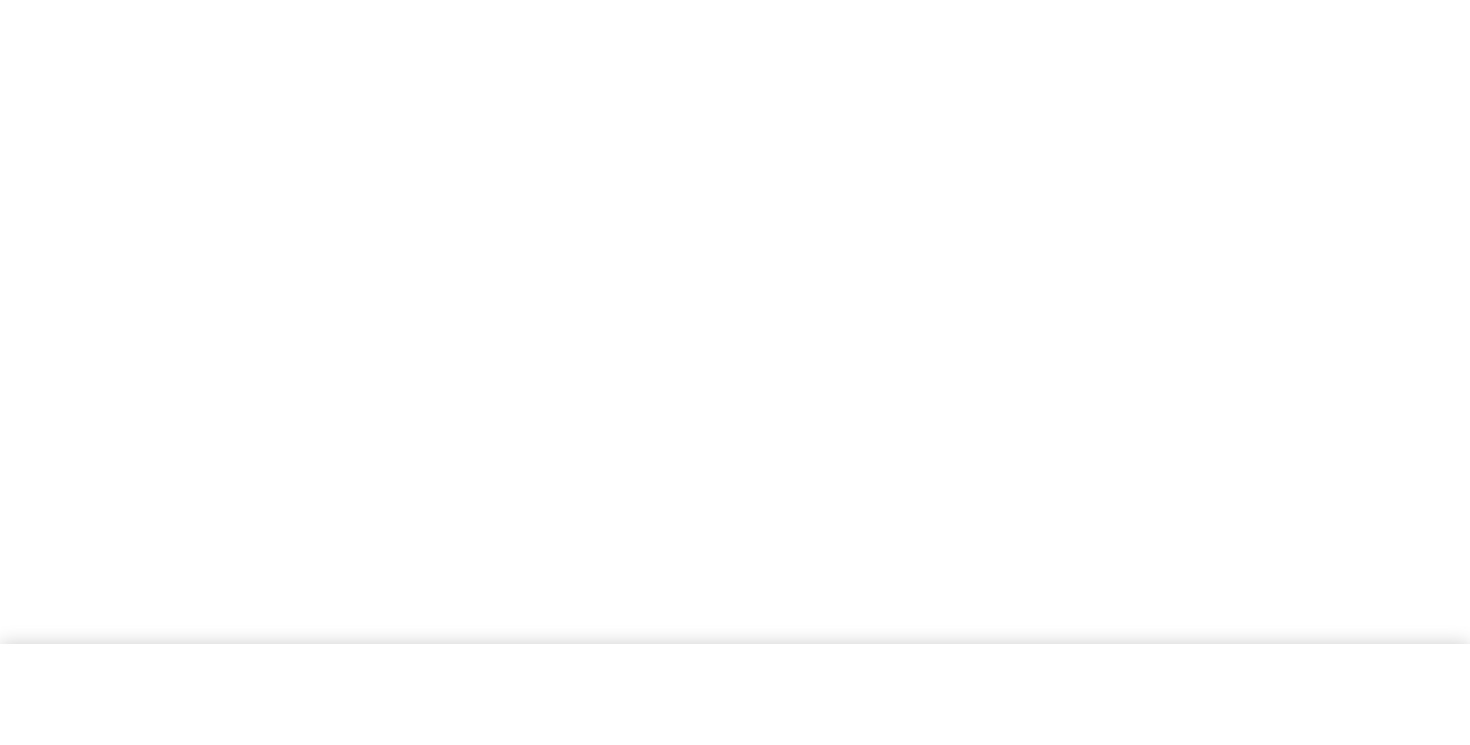 scroll, scrollTop: 0, scrollLeft: 0, axis: both 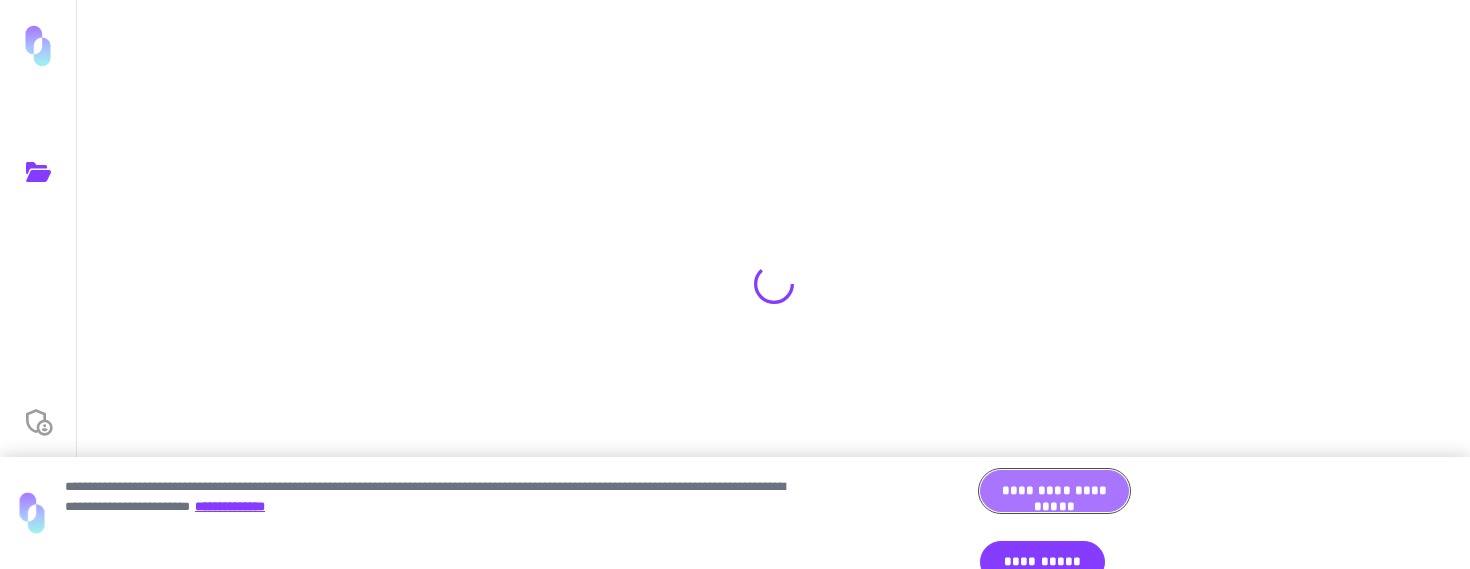 click on "**********" at bounding box center [1054, 491] 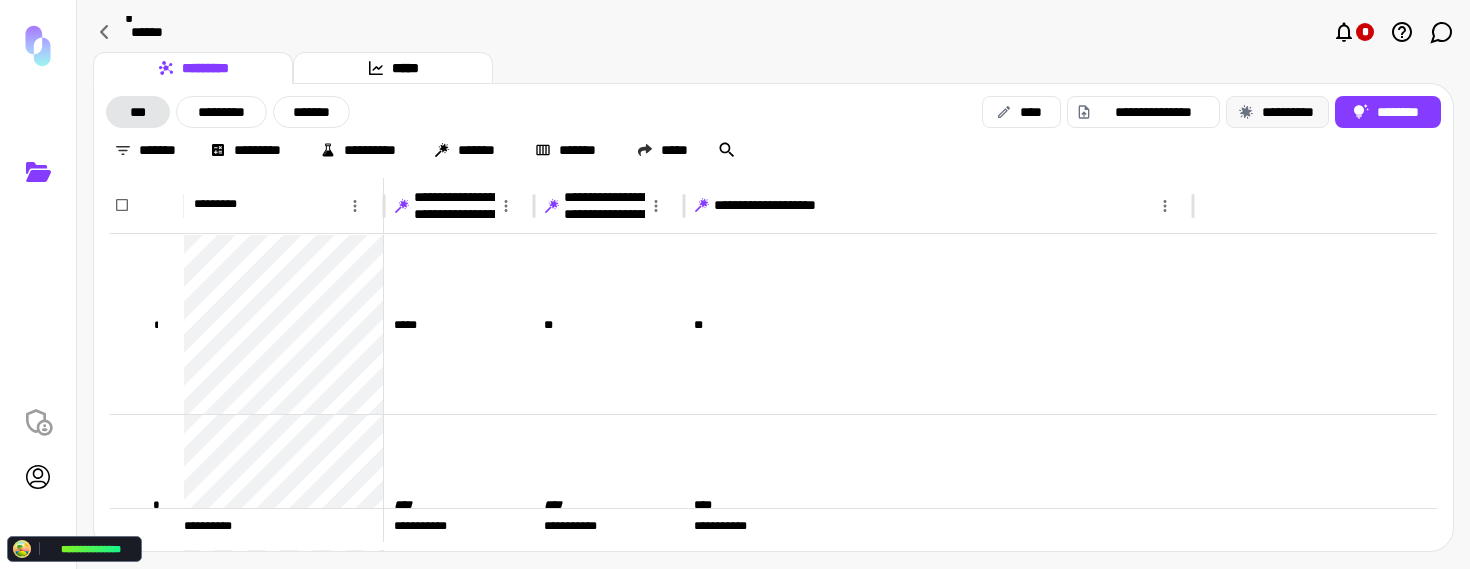 click on "**********" at bounding box center (1277, 112) 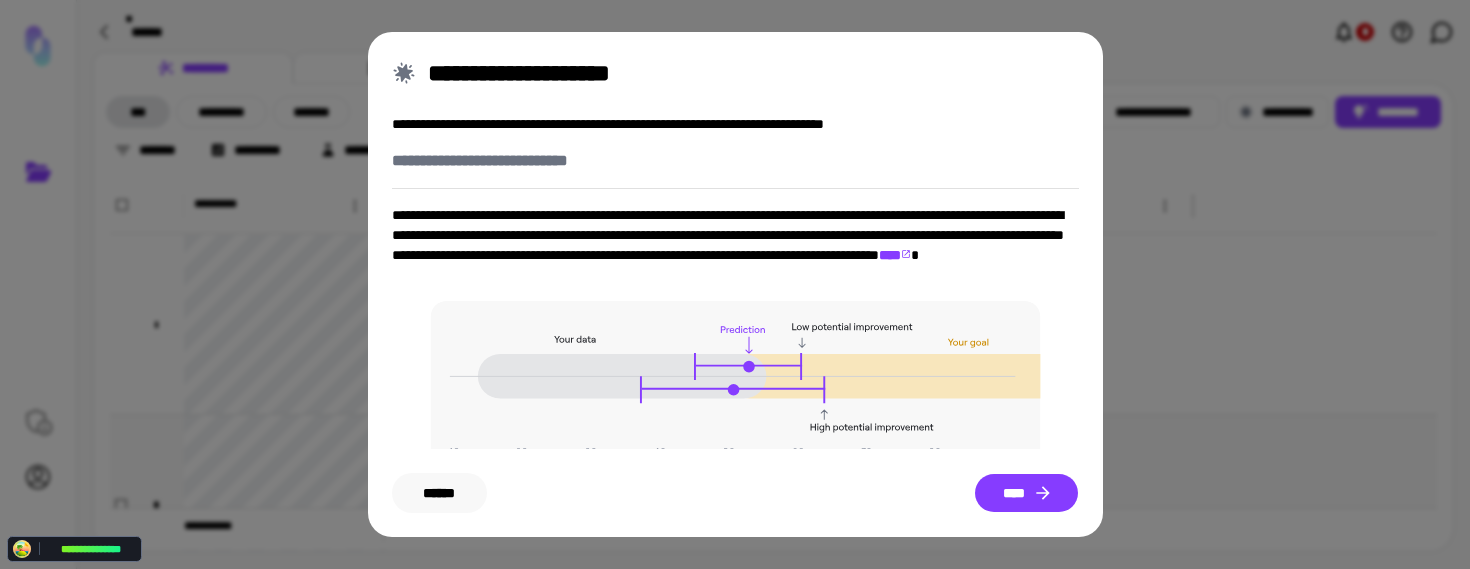 drag, startPoint x: 434, startPoint y: 500, endPoint x: 682, endPoint y: 420, distance: 260.58395 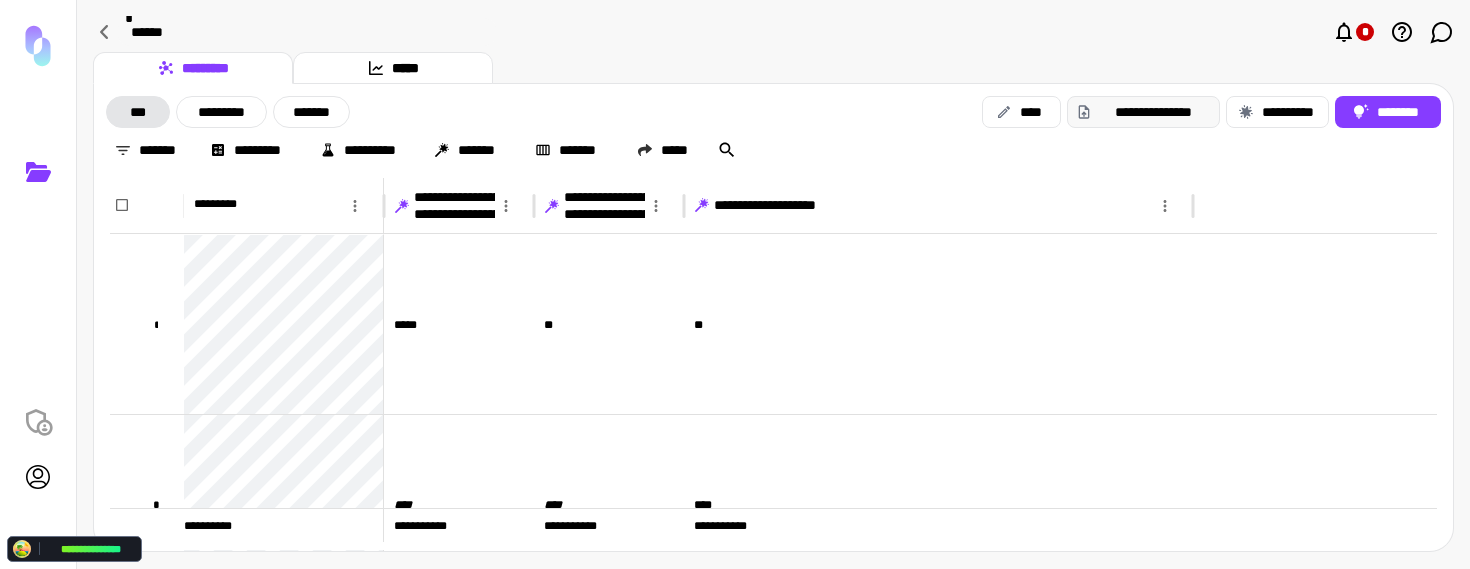 click on "**********" at bounding box center [1154, 112] 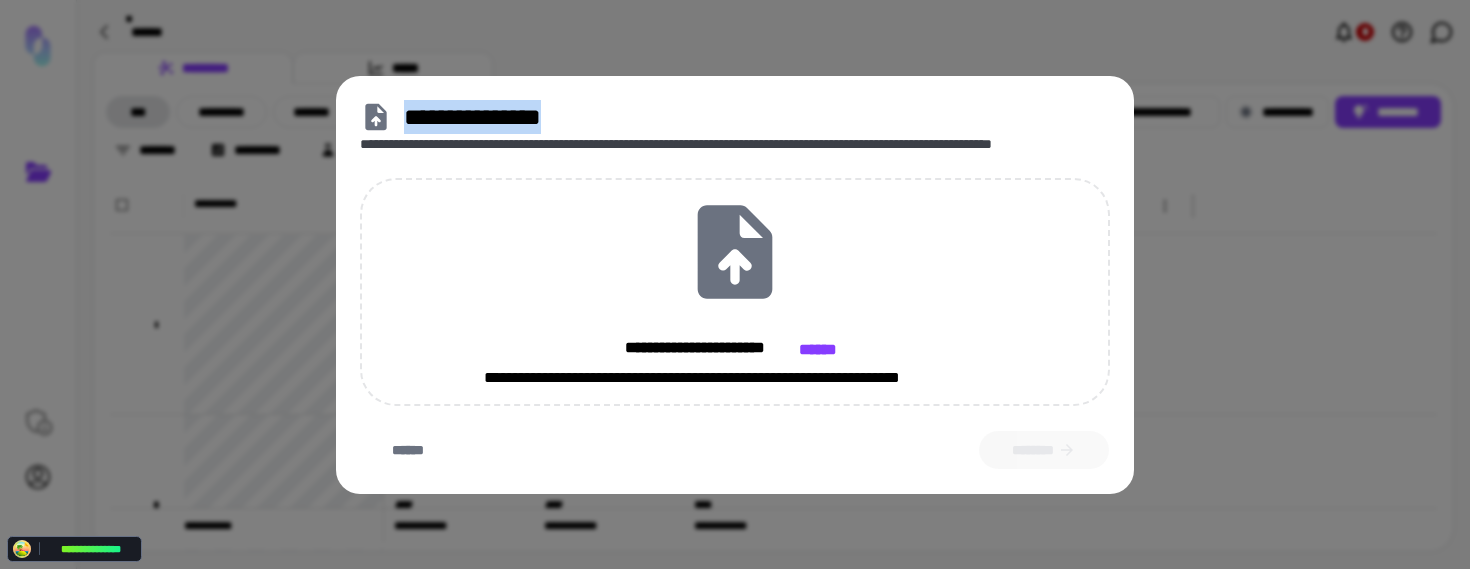 drag, startPoint x: 588, startPoint y: 109, endPoint x: 409, endPoint y: 111, distance: 179.01117 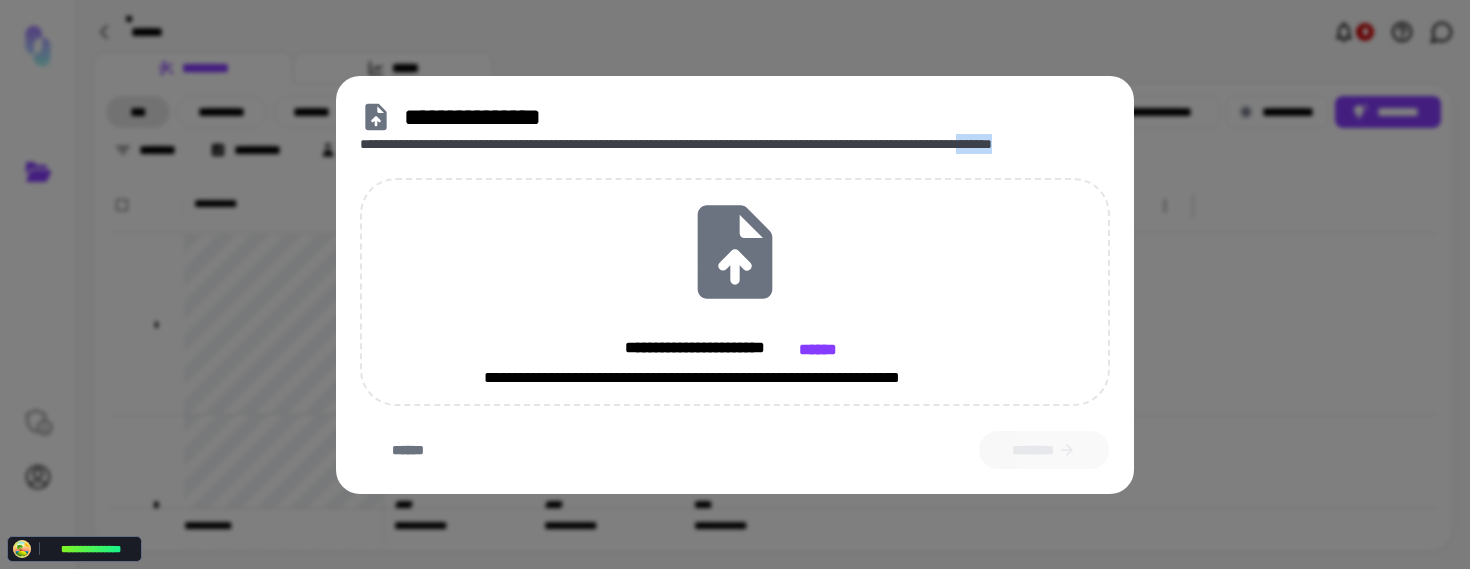 drag, startPoint x: 455, startPoint y: 153, endPoint x: 393, endPoint y: 145, distance: 62.514 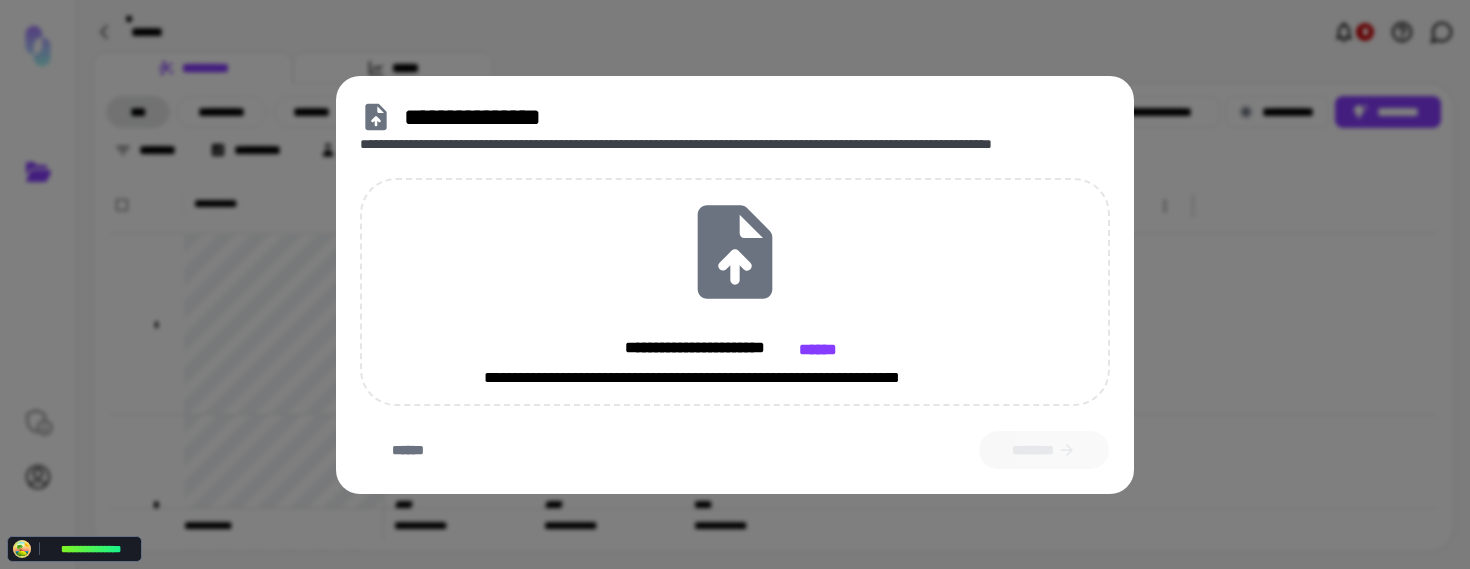 click on "**********" at bounding box center (676, 144) 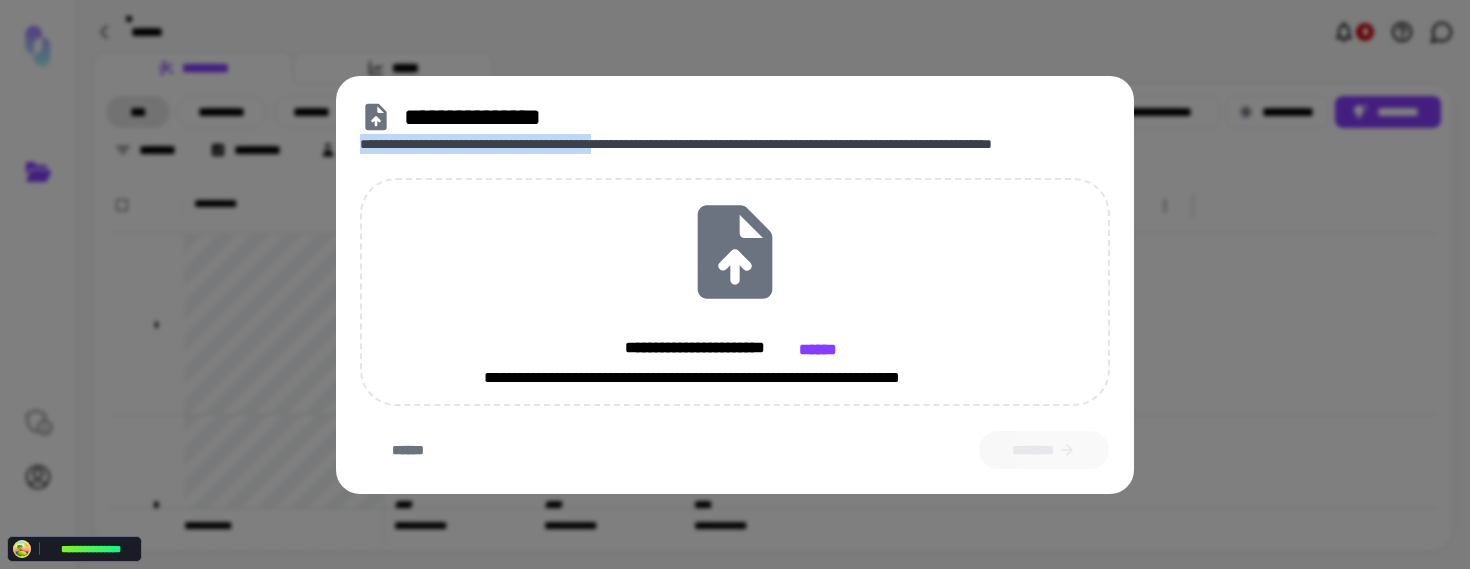drag, startPoint x: 363, startPoint y: 137, endPoint x: 649, endPoint y: 134, distance: 286.01575 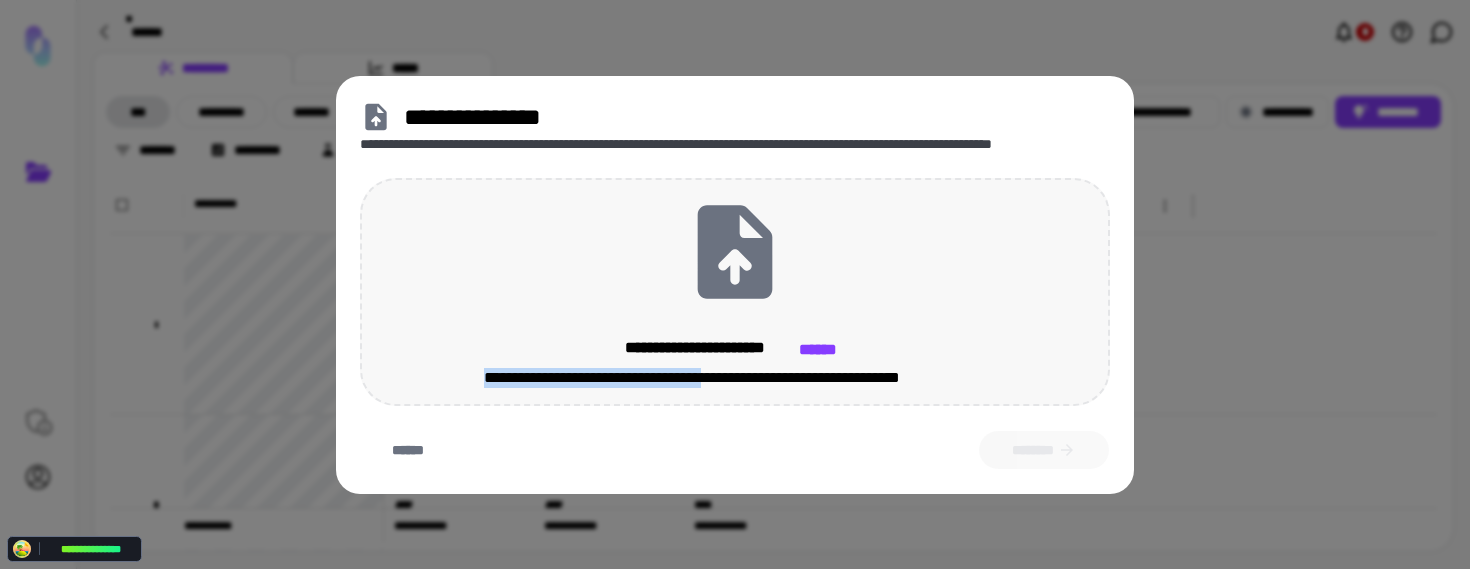 drag, startPoint x: 760, startPoint y: 391, endPoint x: 485, endPoint y: 389, distance: 275.00726 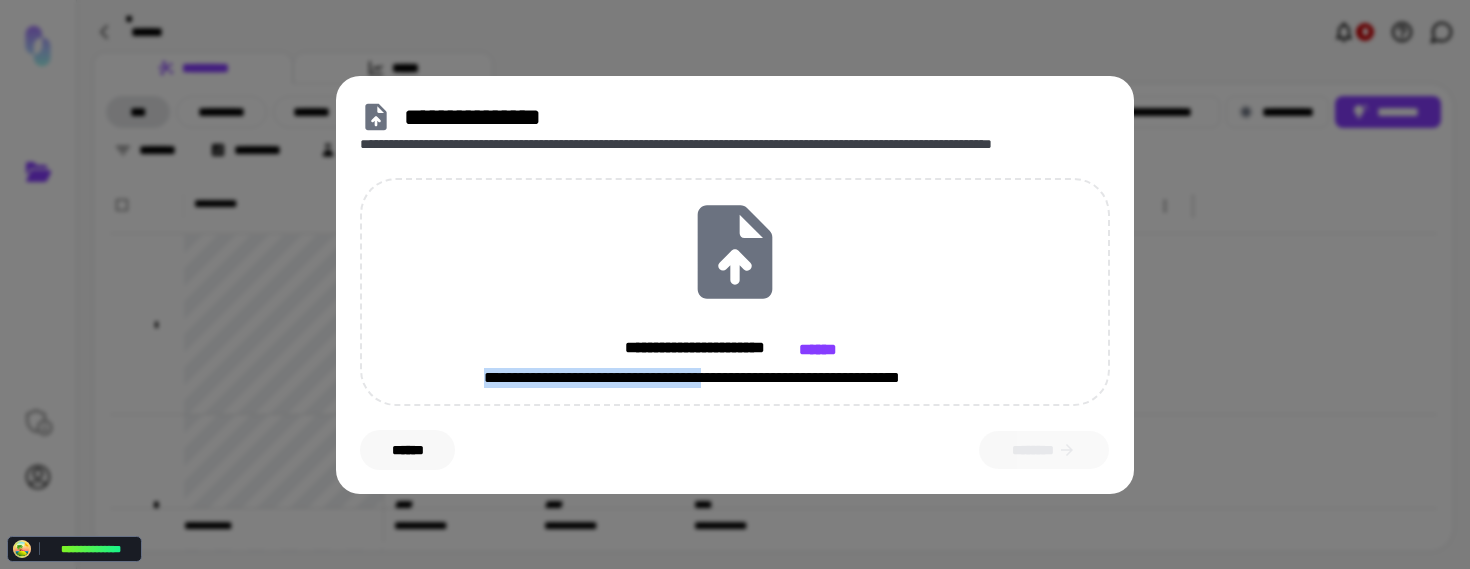 click on "******" at bounding box center [407, 450] 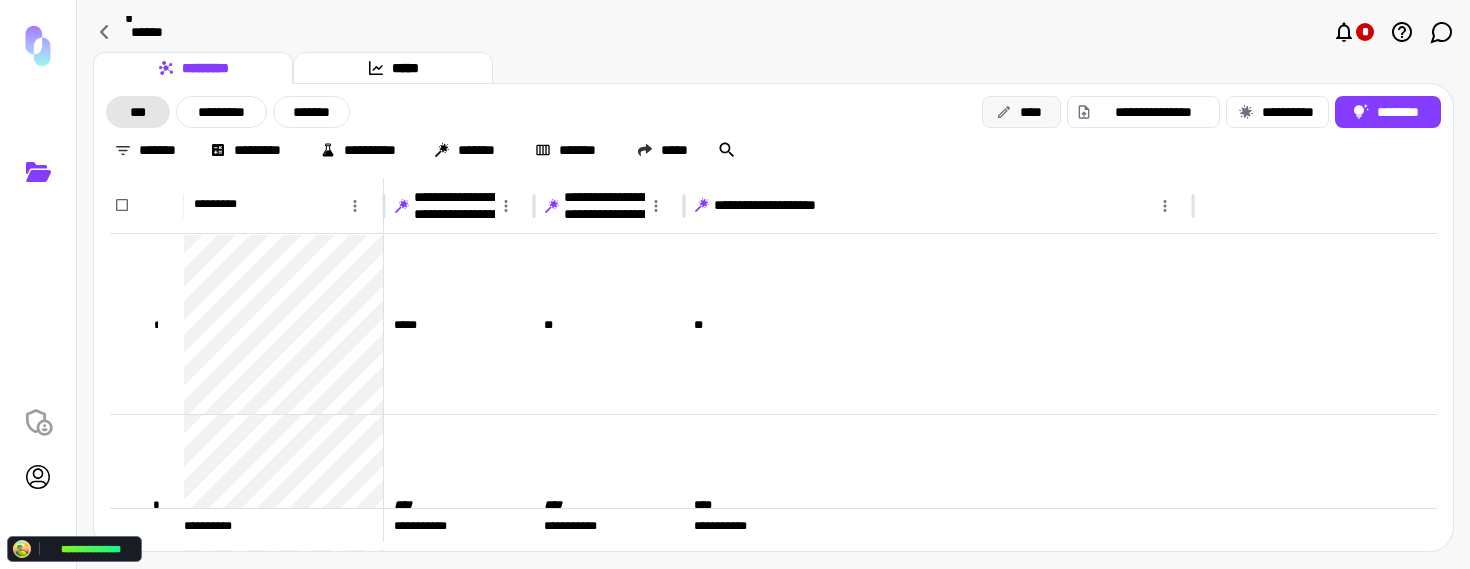 click on "****" at bounding box center [1021, 112] 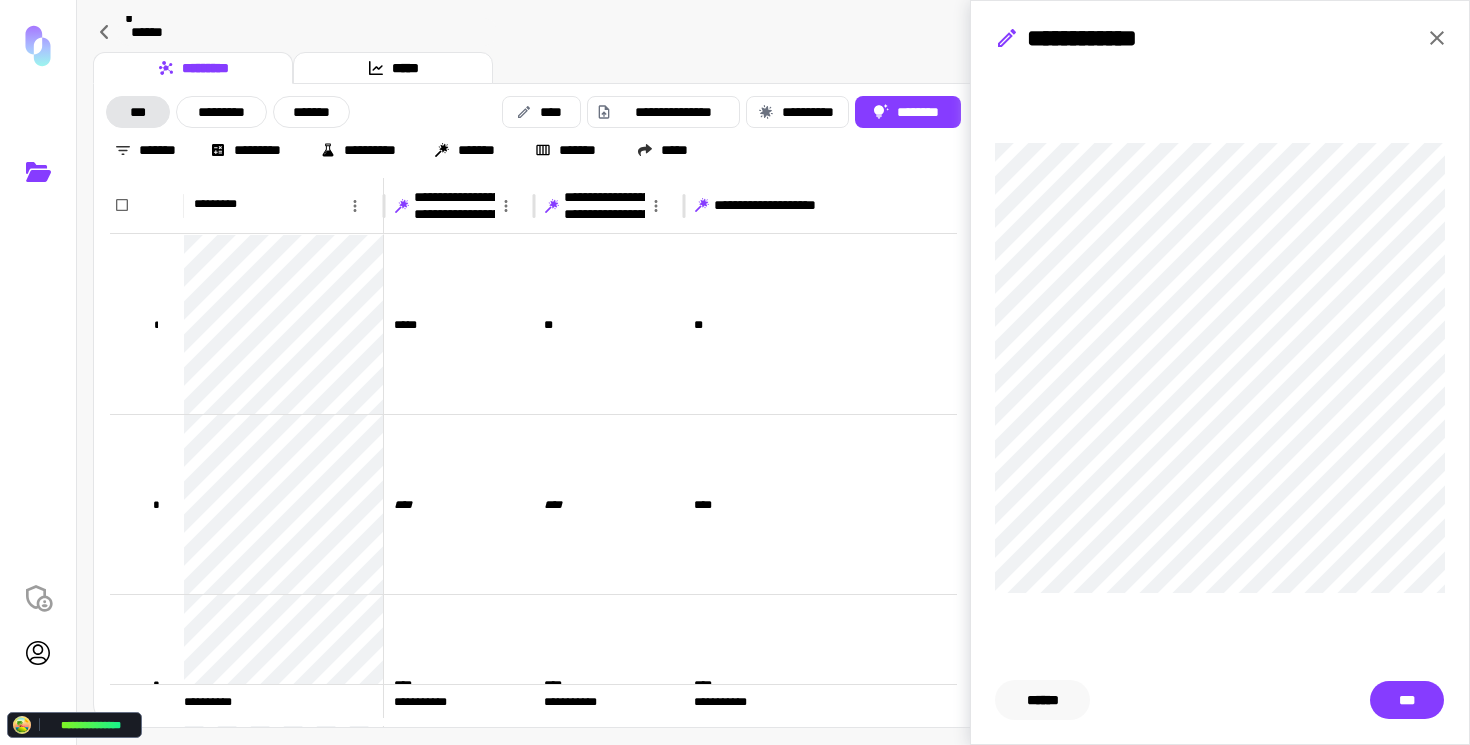 click on "******" at bounding box center [1042, 700] 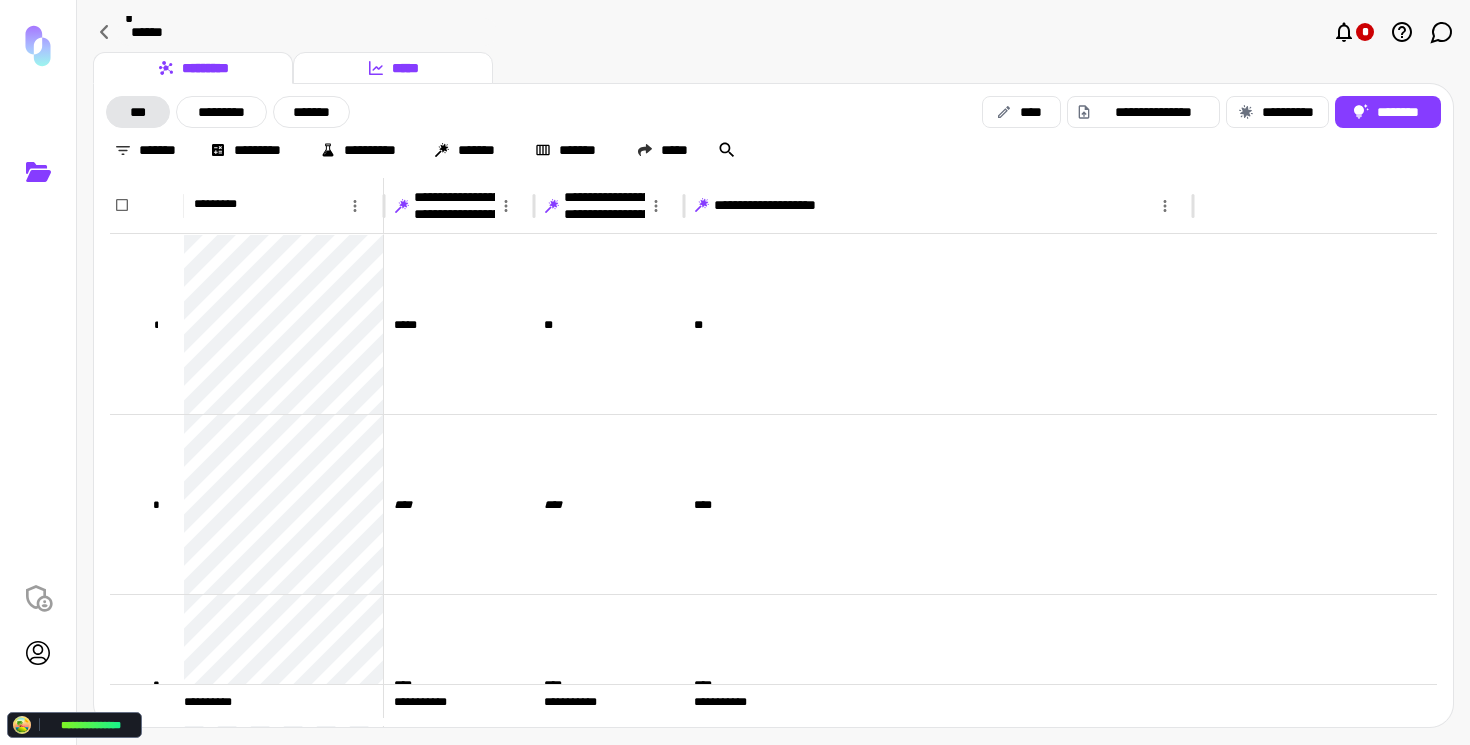 click on "*****" at bounding box center [393, 68] 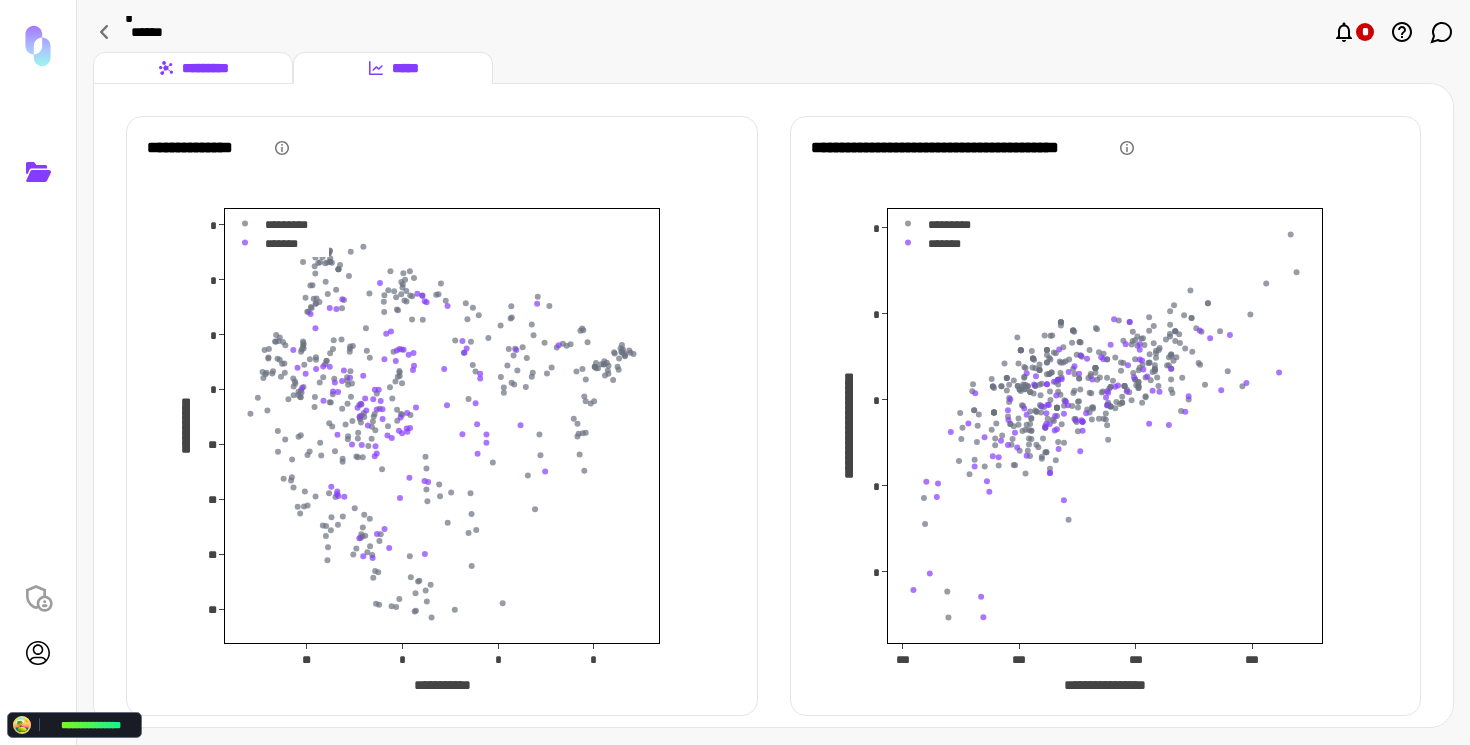 click 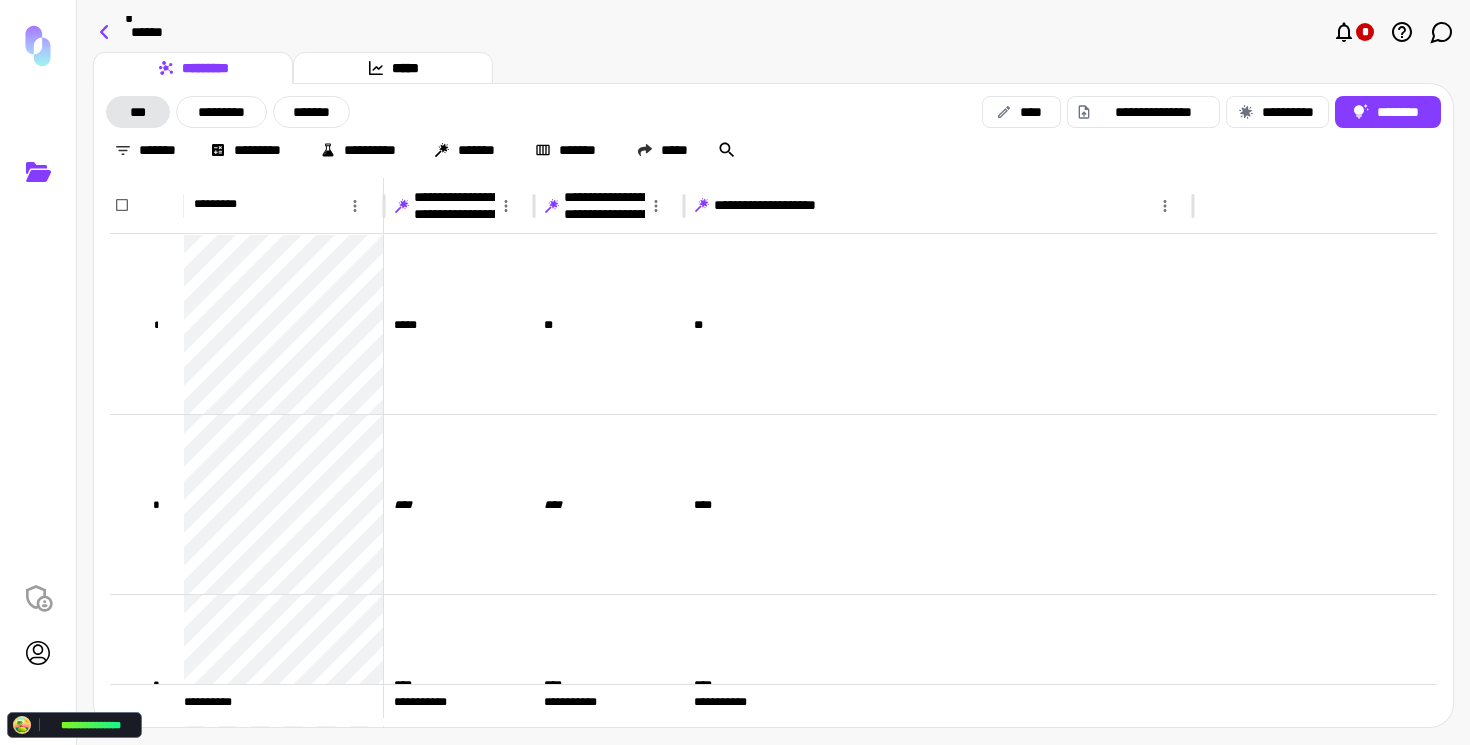 click 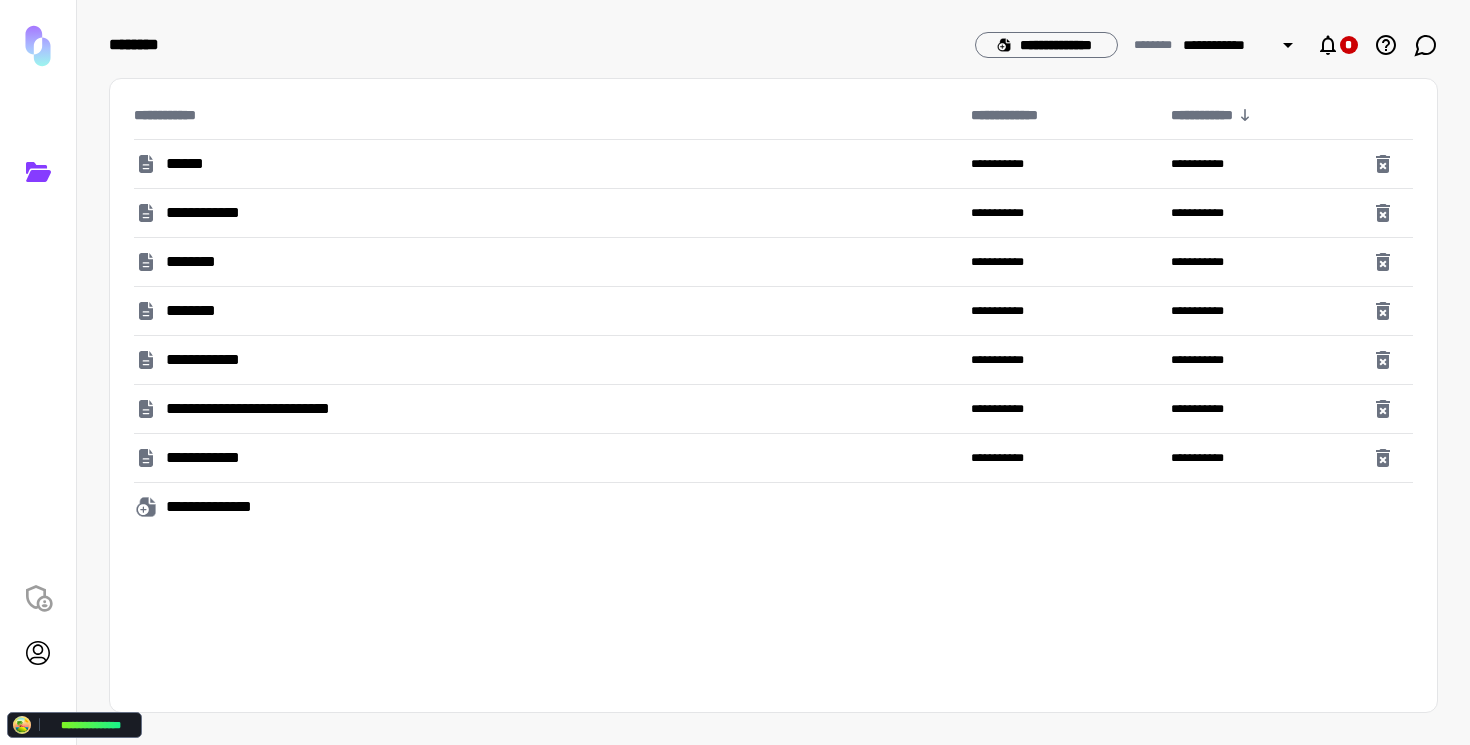 click on "**********" at bounding box center [215, 213] 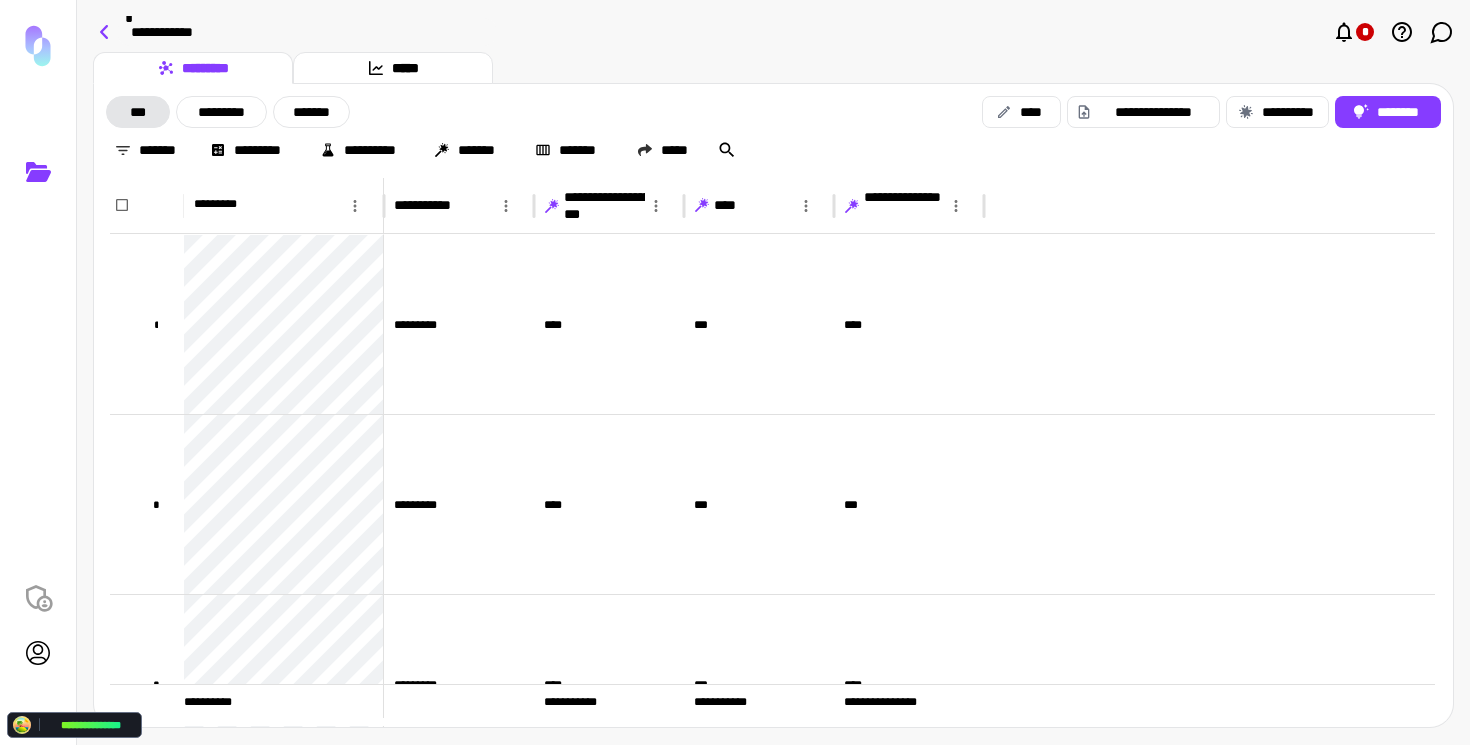 click 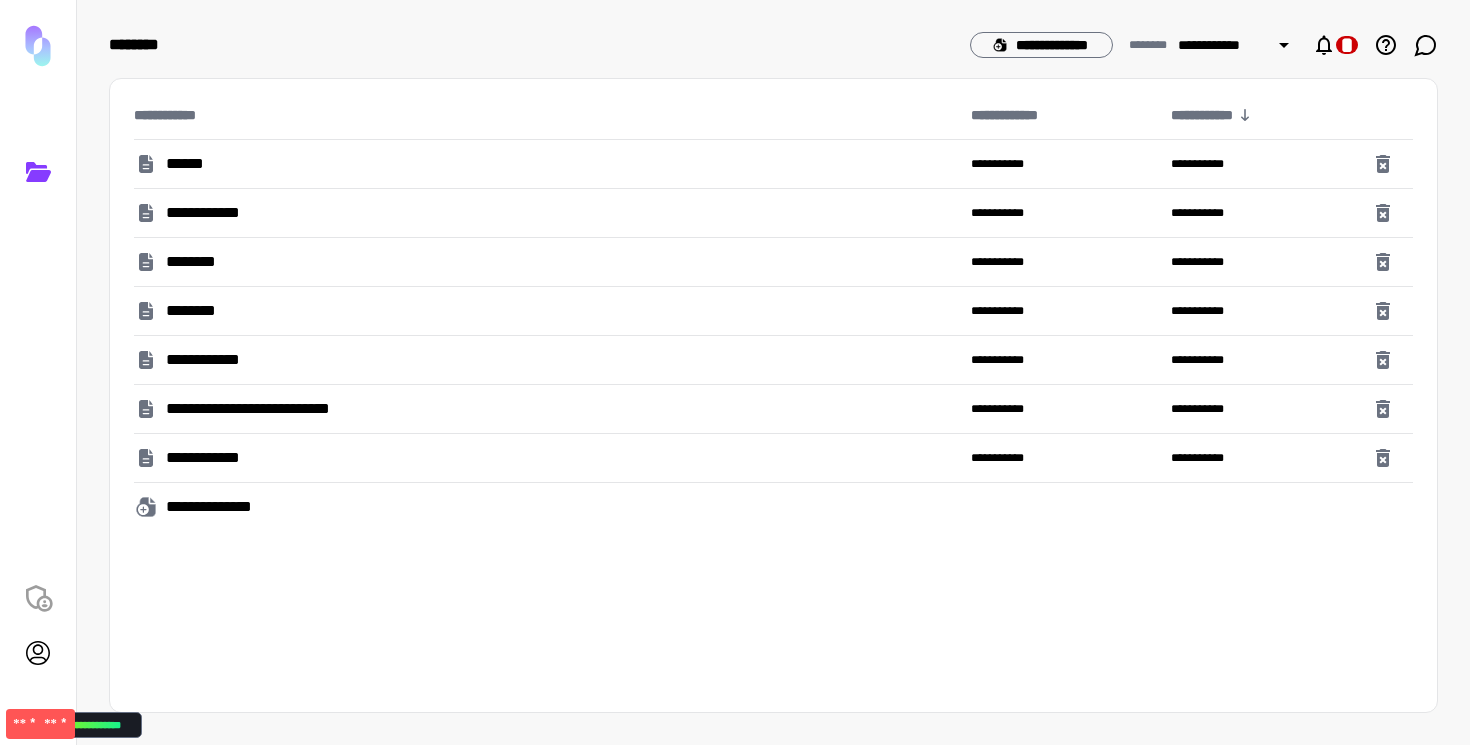 click on "******" at bounding box center (544, 164) 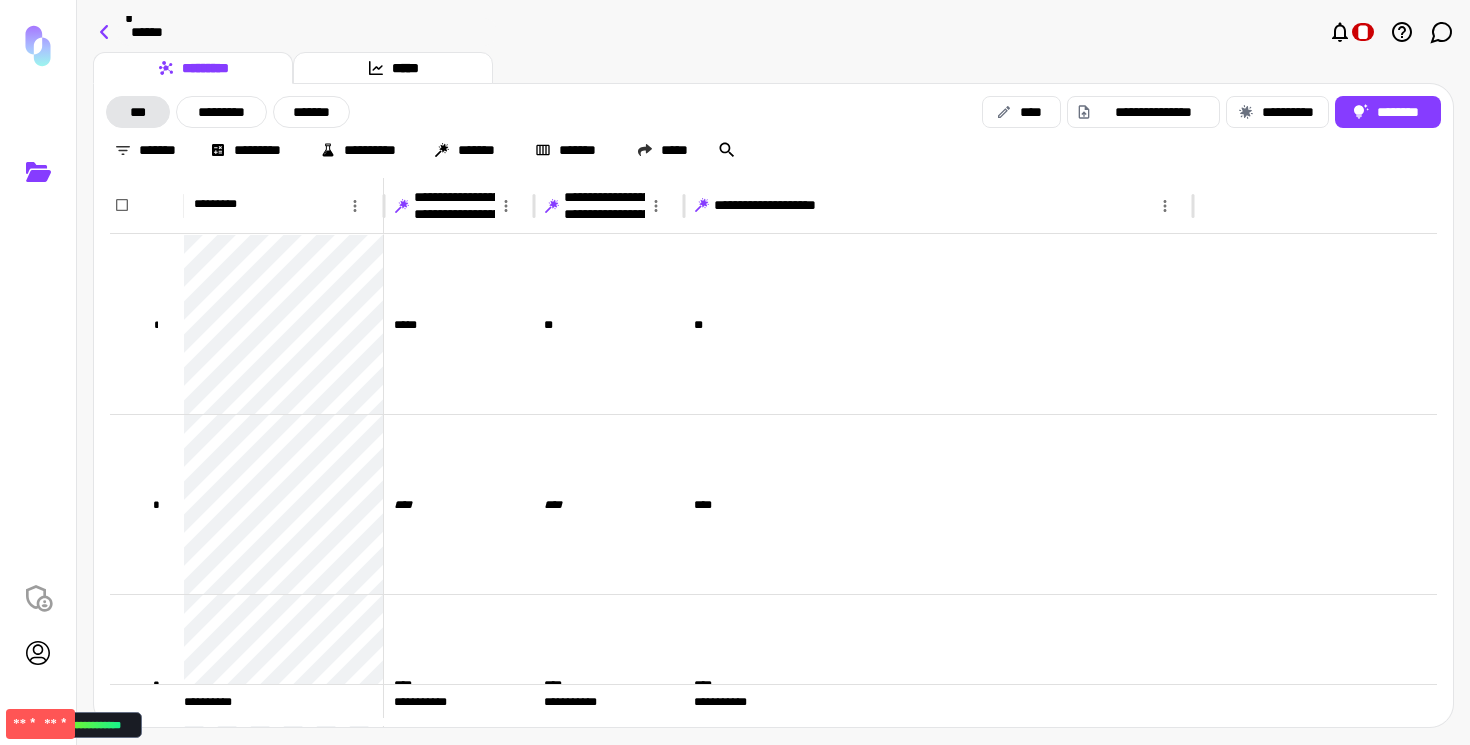 click 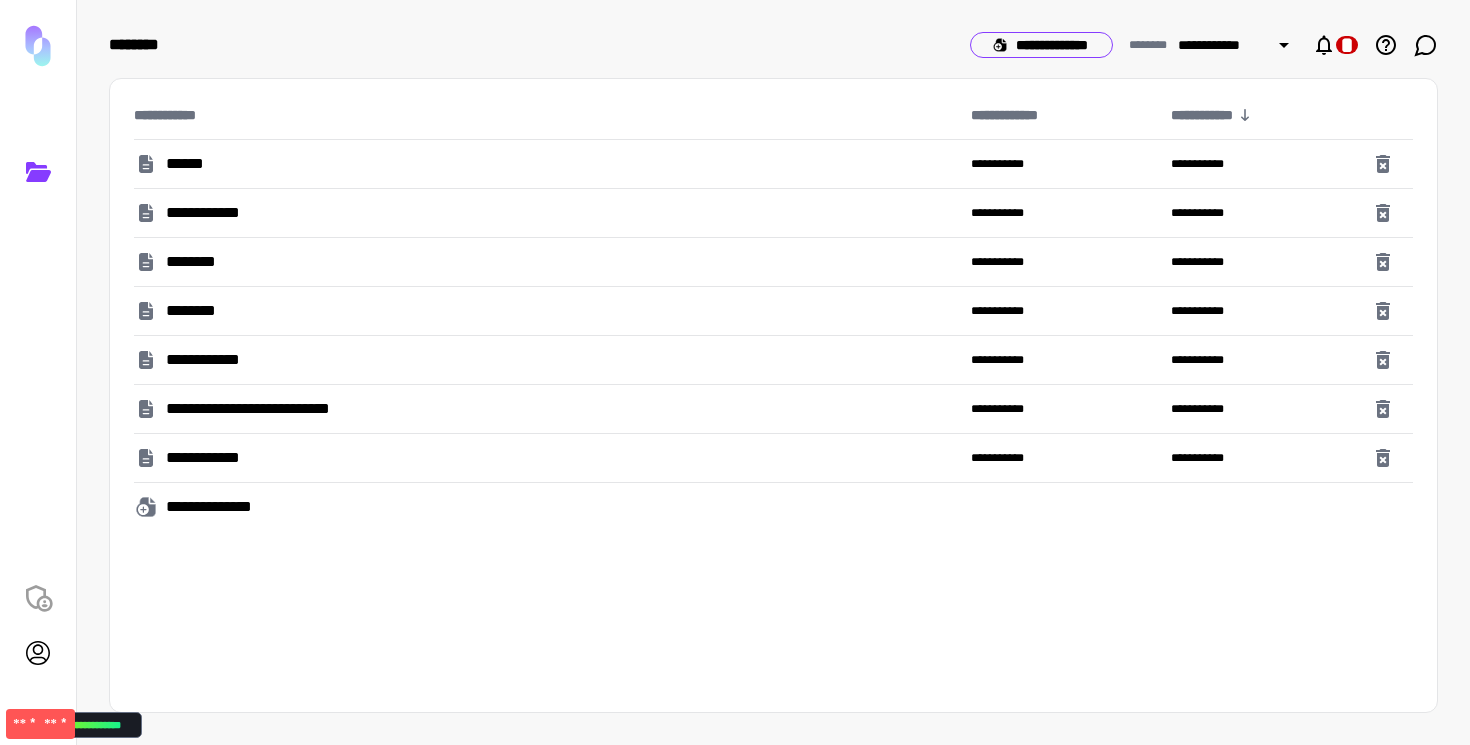 click on "**********" at bounding box center [1041, 45] 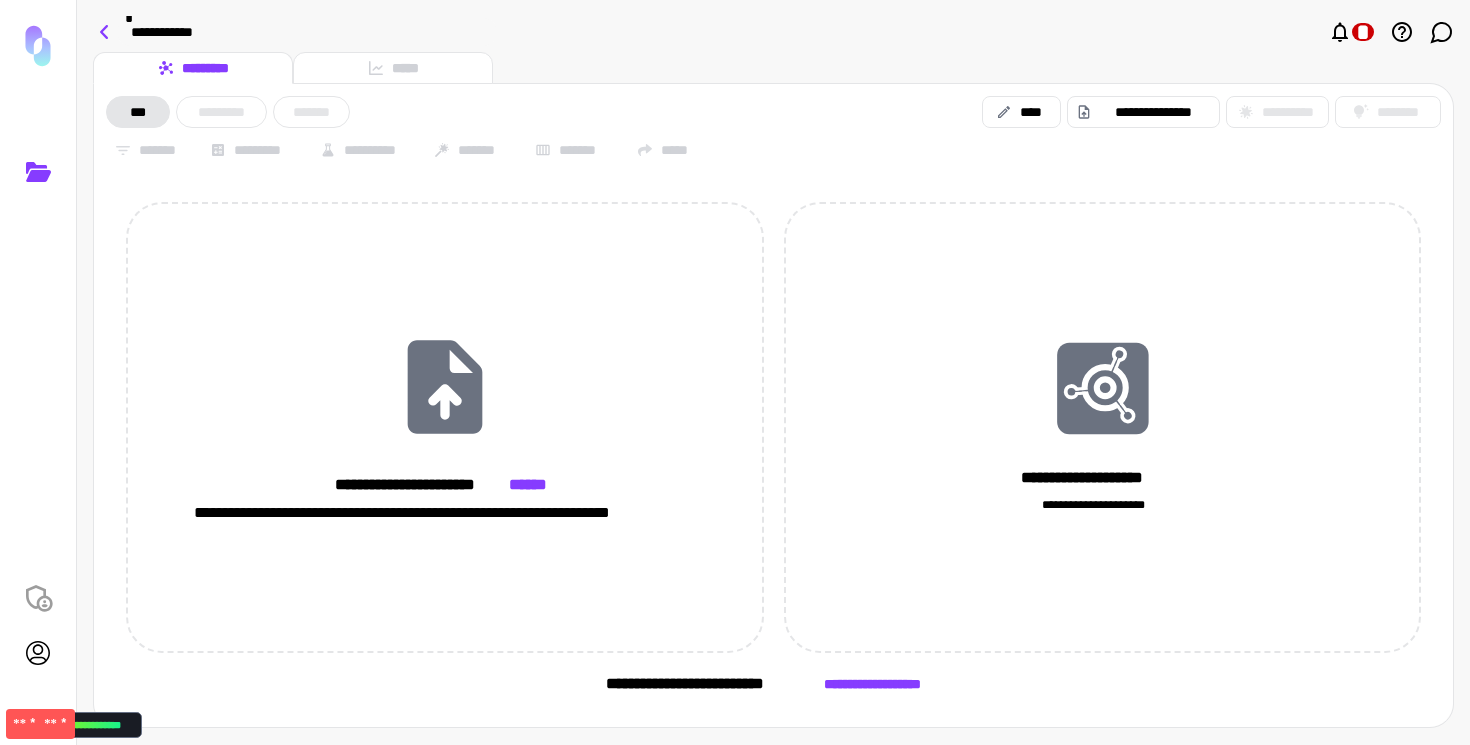 click 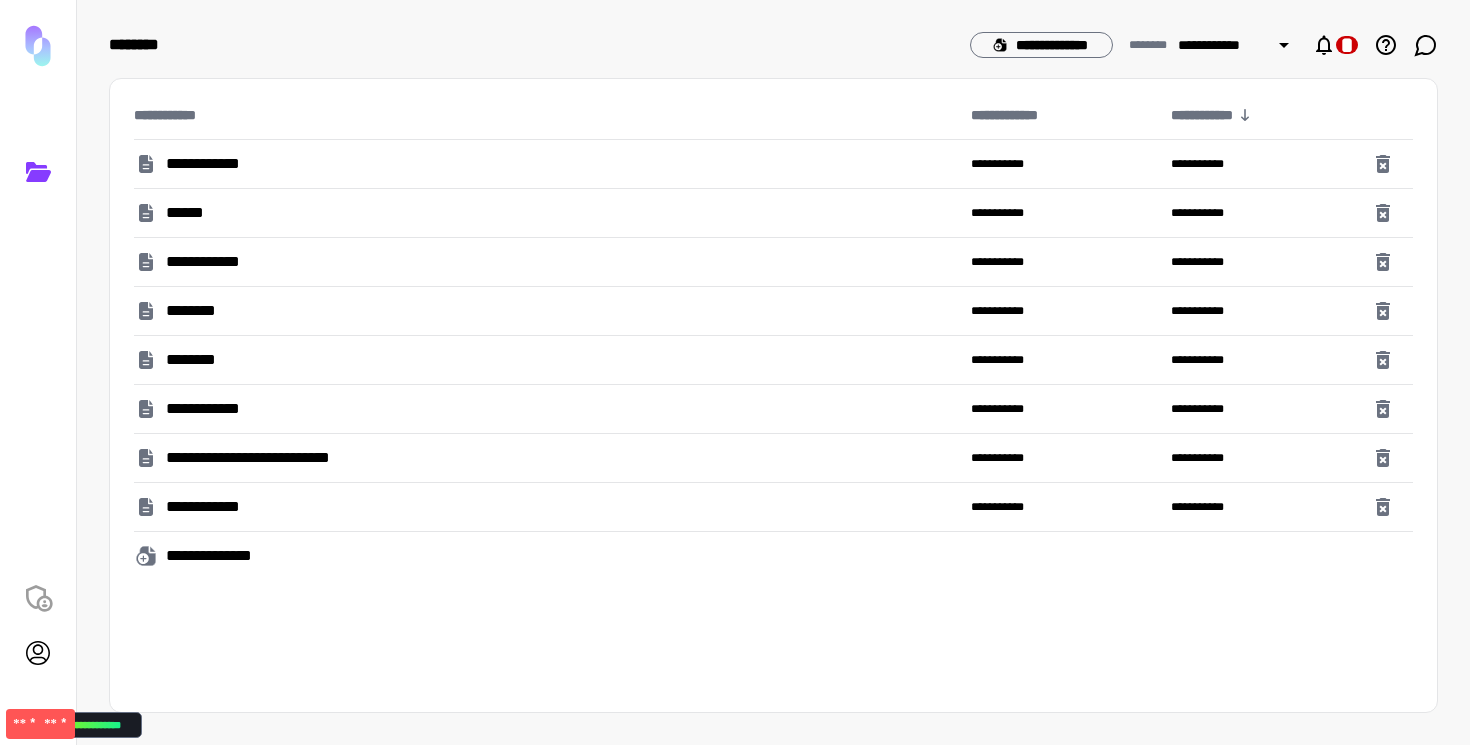 click on "******" at bounding box center [187, 213] 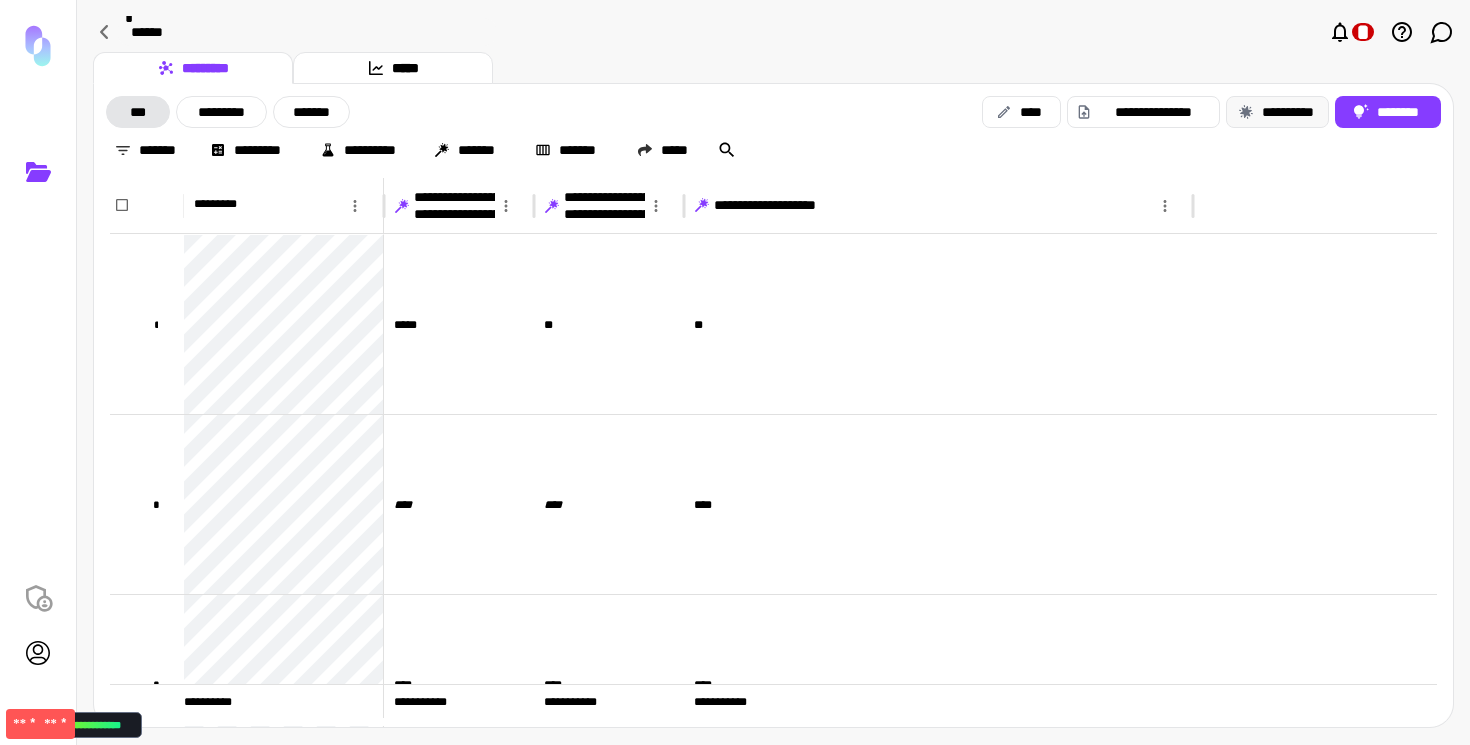 click on "**********" at bounding box center [1277, 112] 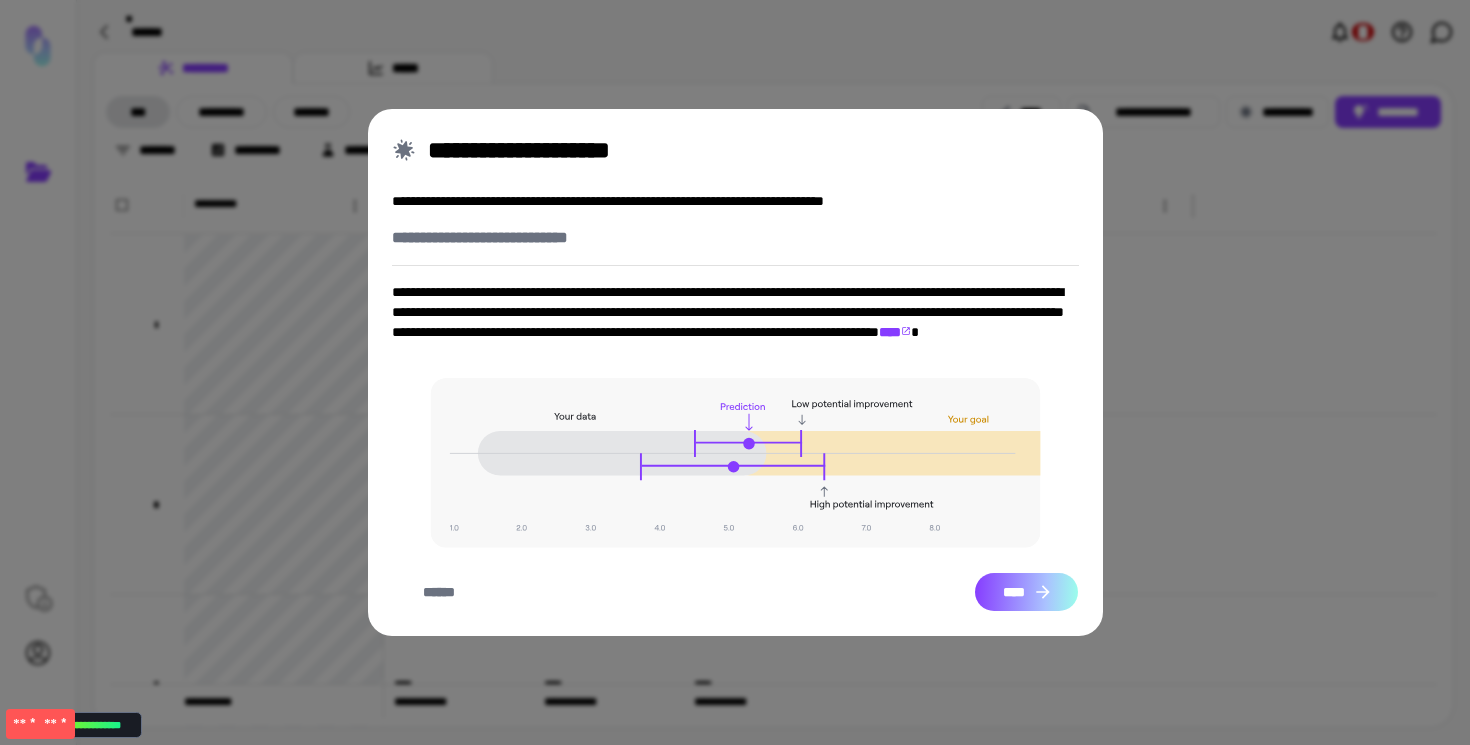 click on "****" at bounding box center [1026, 592] 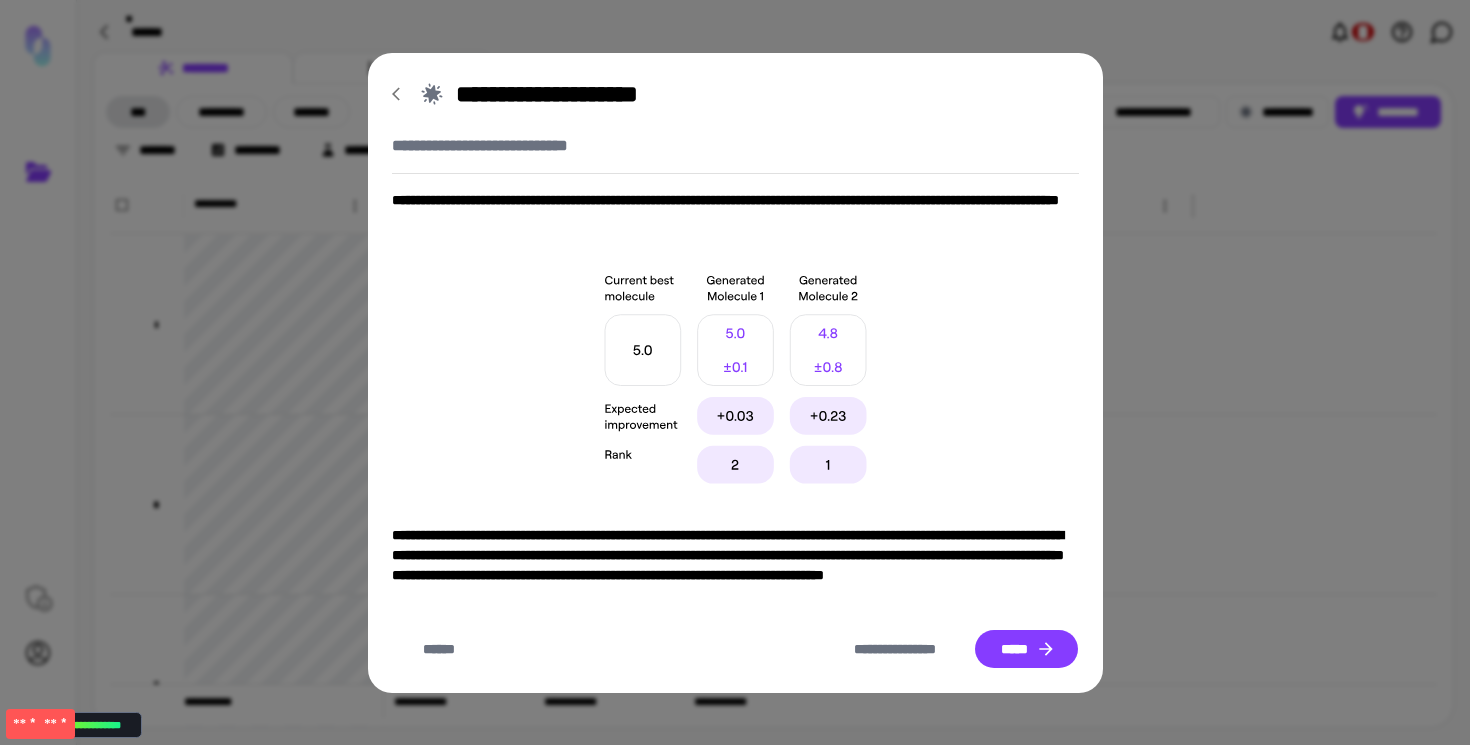 click 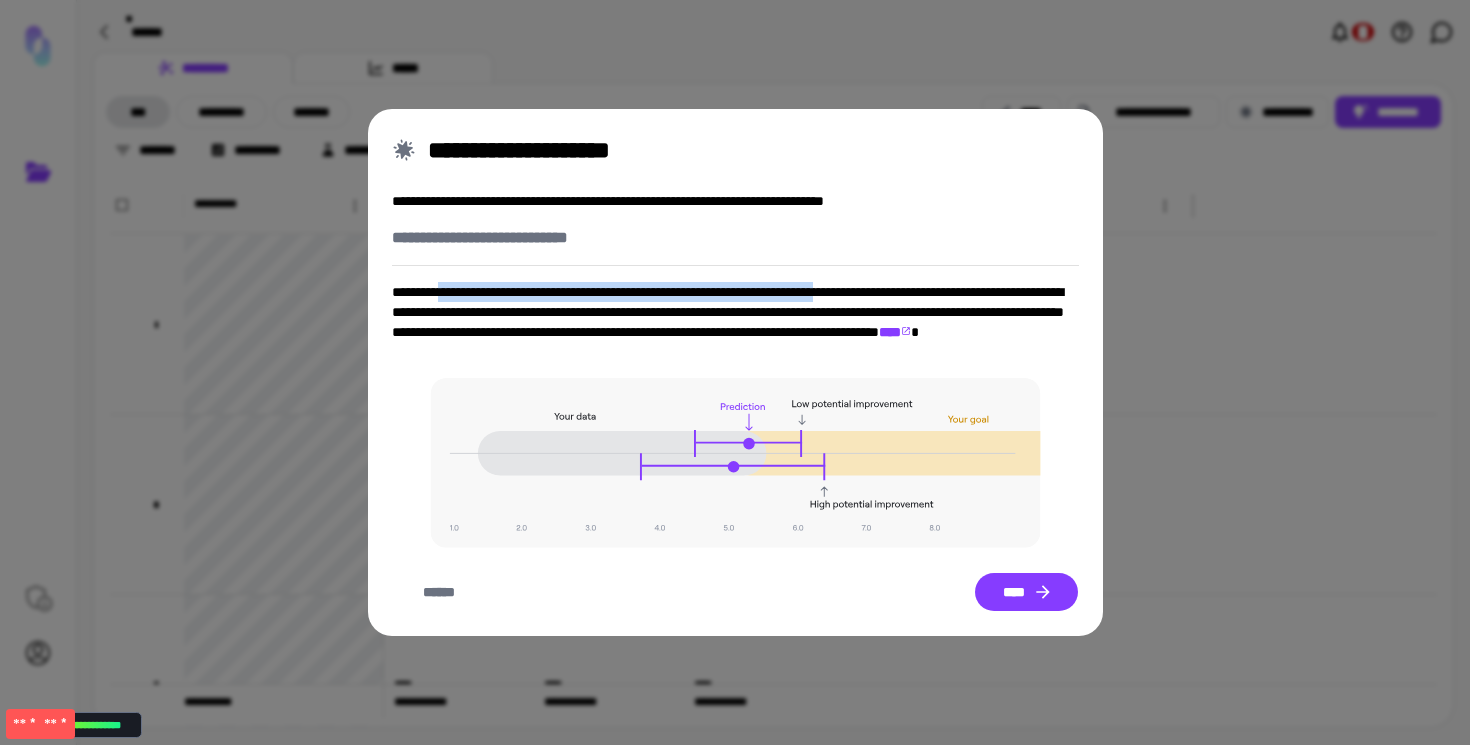 drag, startPoint x: 438, startPoint y: 290, endPoint x: 895, endPoint y: 298, distance: 457.07 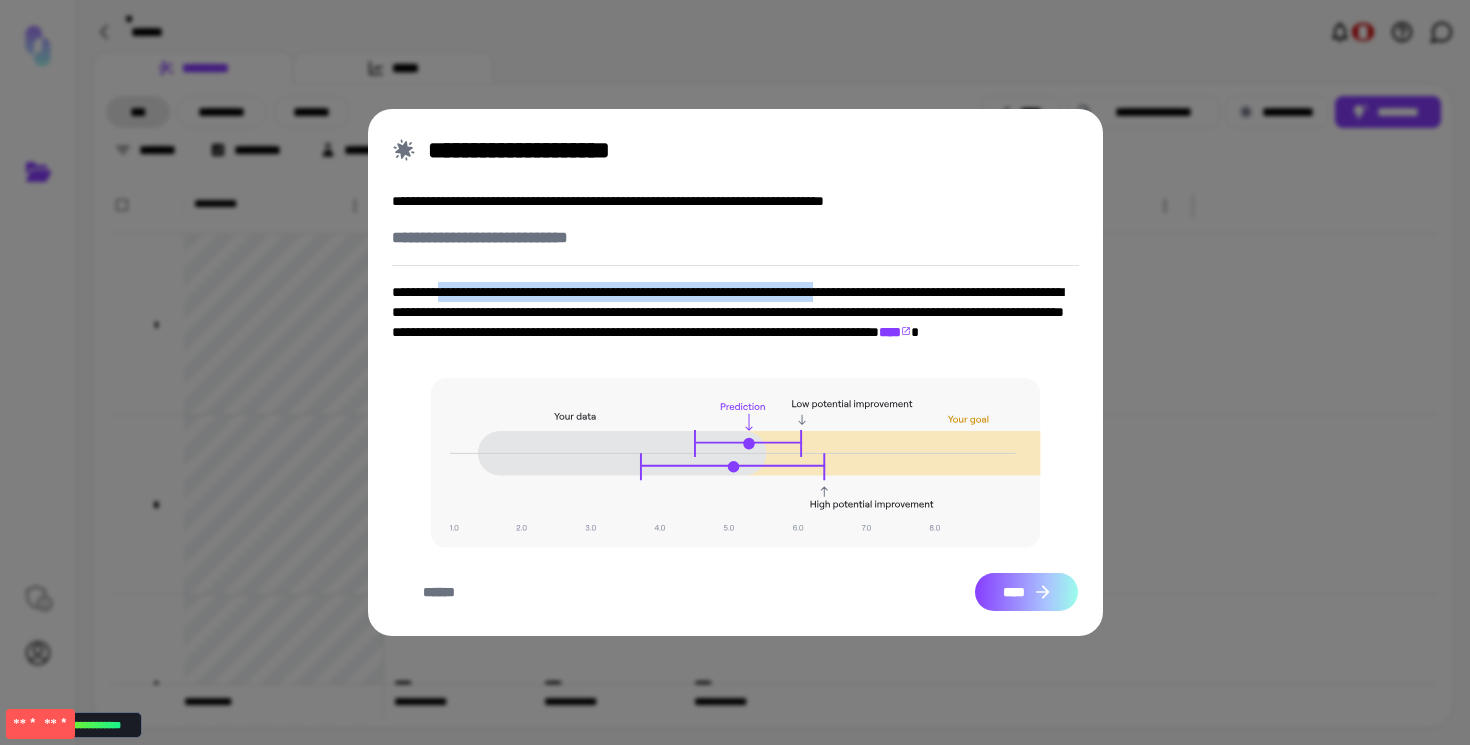 click on "****" at bounding box center [1026, 592] 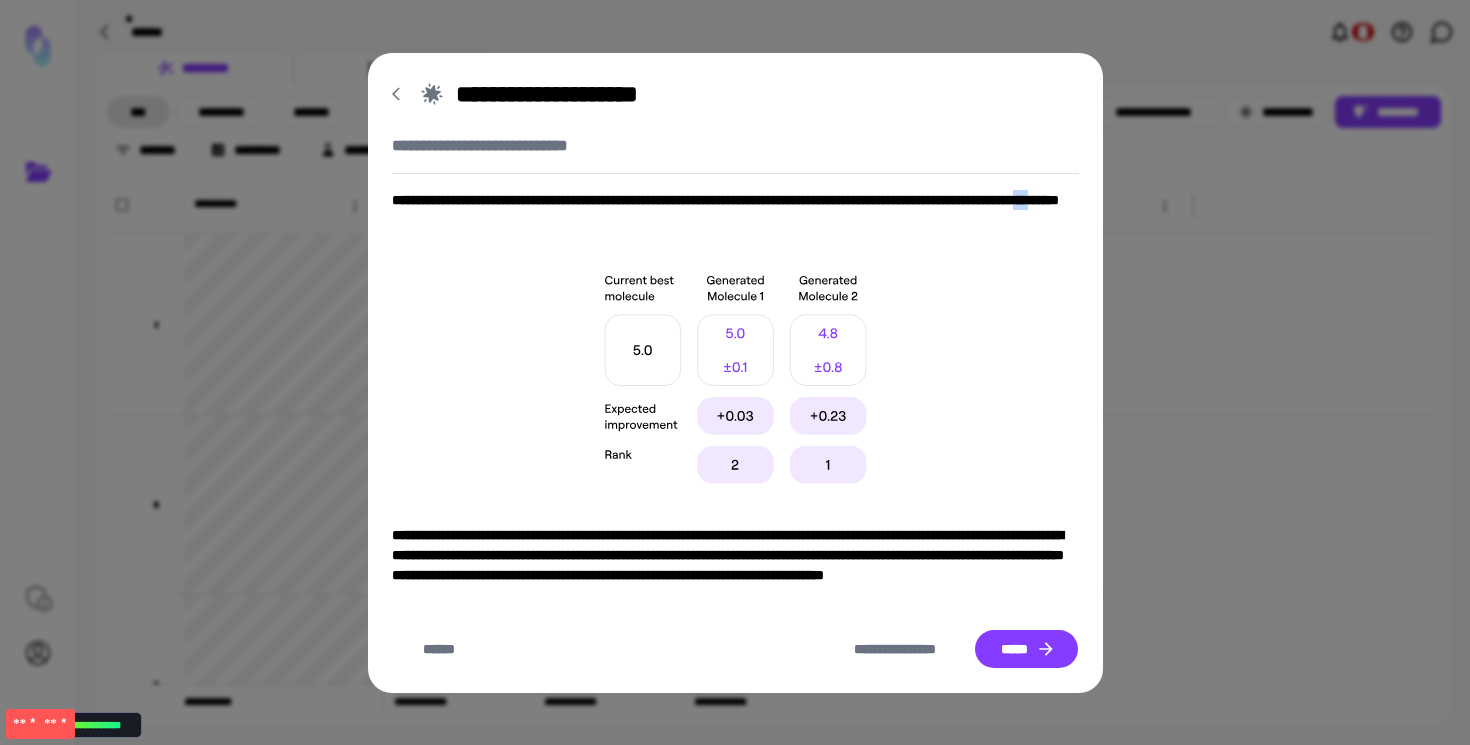 drag, startPoint x: 555, startPoint y: 213, endPoint x: 458, endPoint y: 208, distance: 97.128784 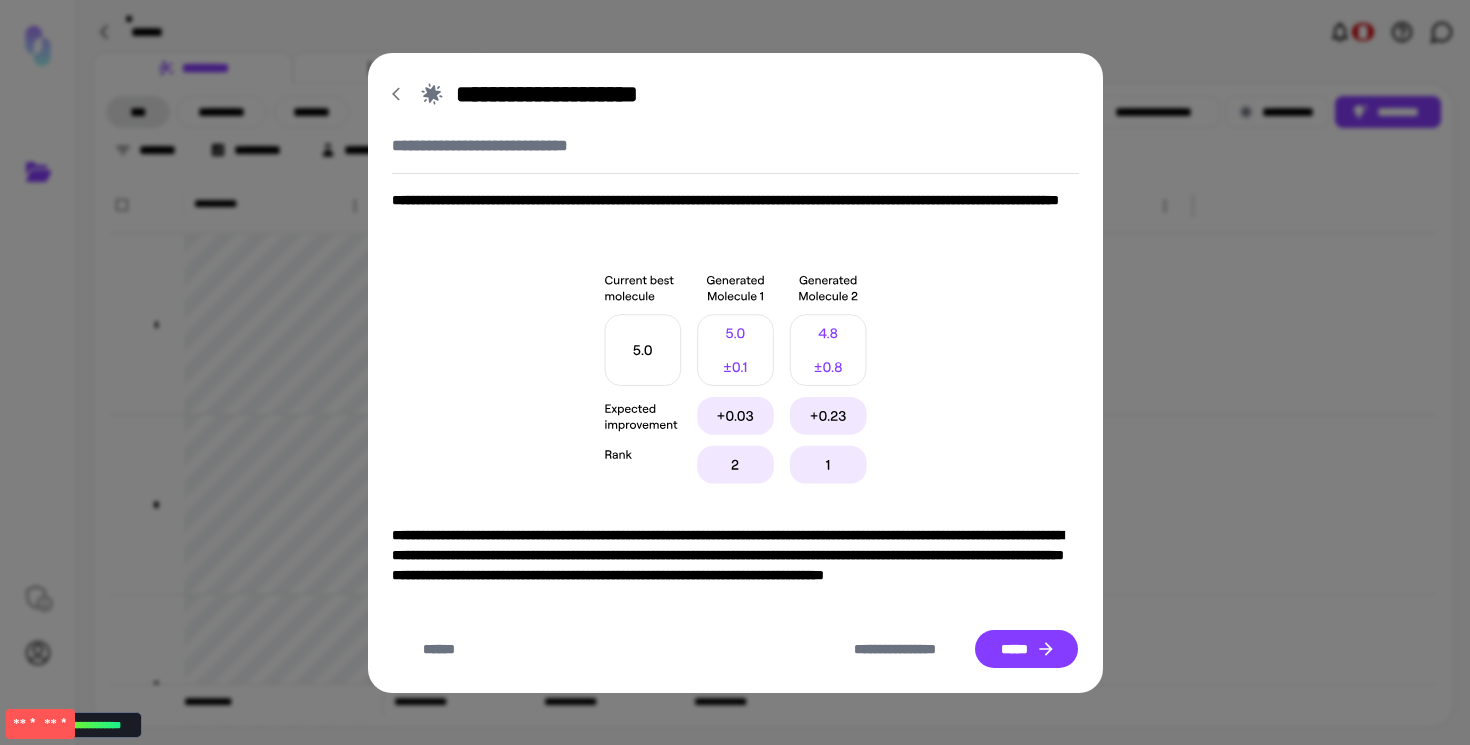 click on "**********" at bounding box center (735, 210) 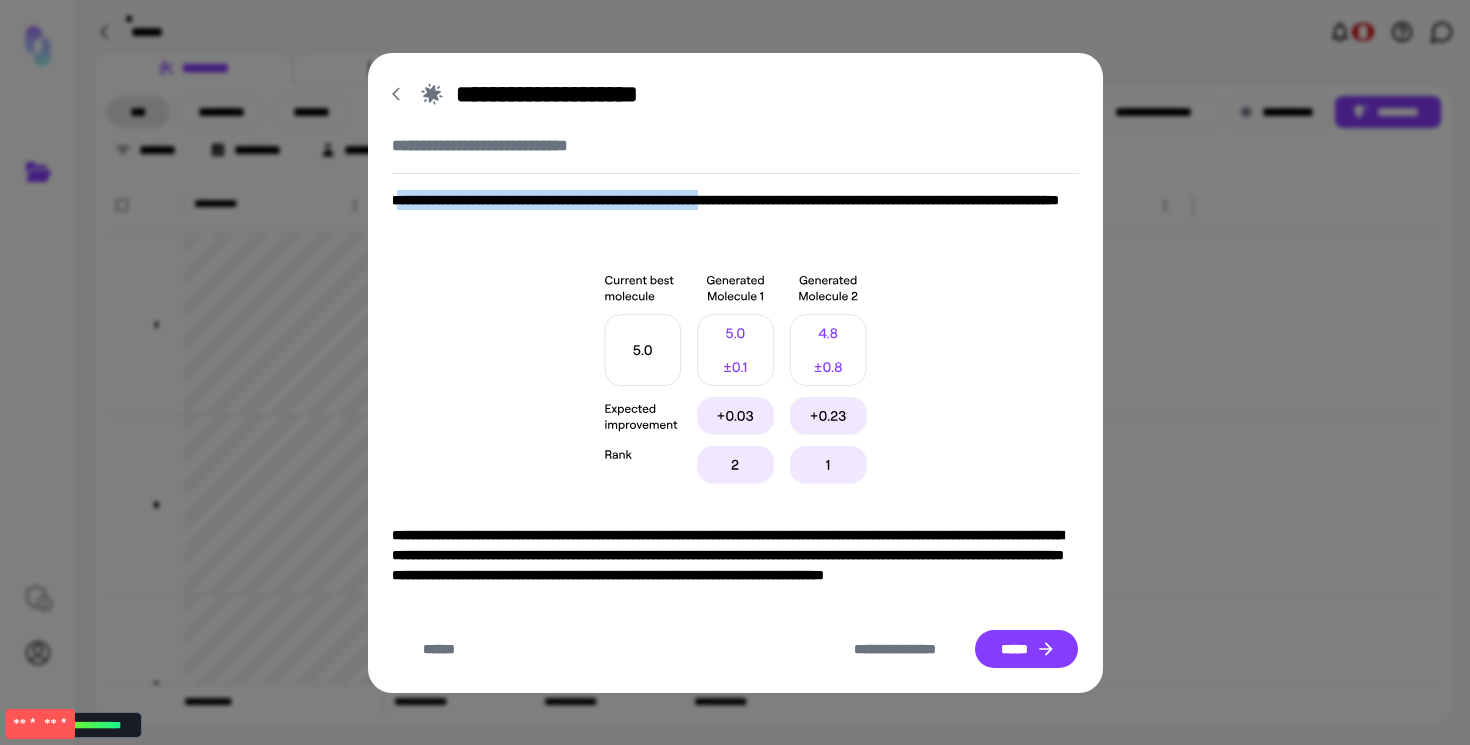 drag, startPoint x: 397, startPoint y: 199, endPoint x: 805, endPoint y: 198, distance: 408.00122 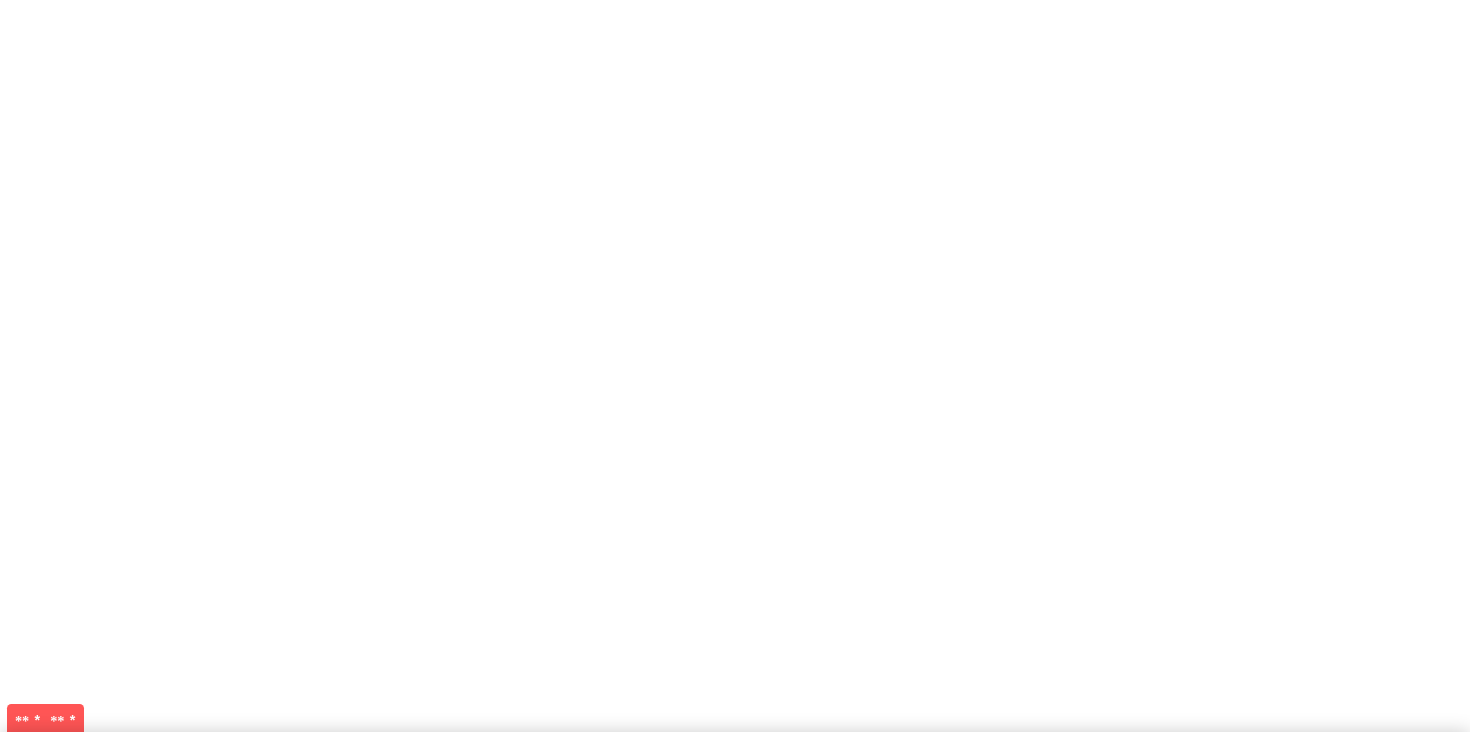 scroll, scrollTop: 0, scrollLeft: 0, axis: both 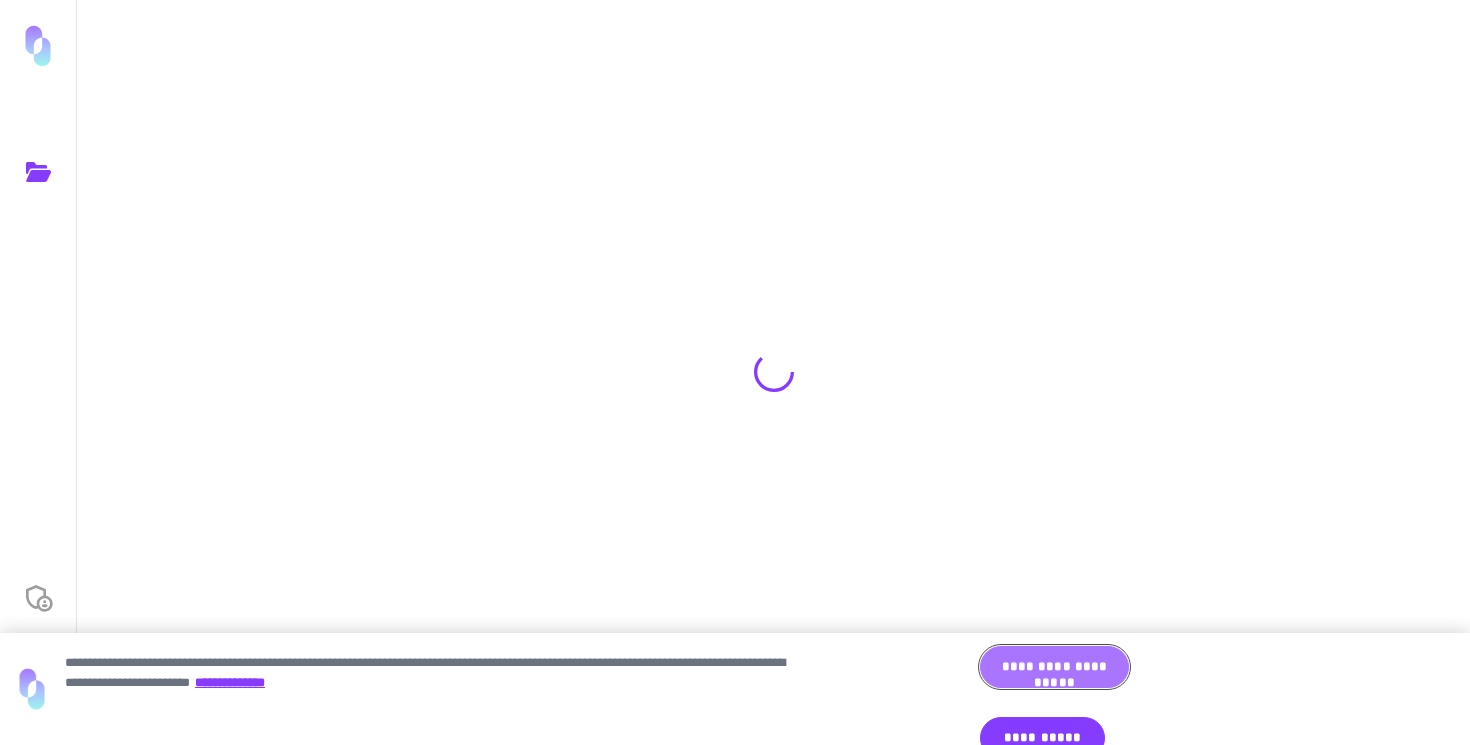 click on "**********" at bounding box center (1054, 667) 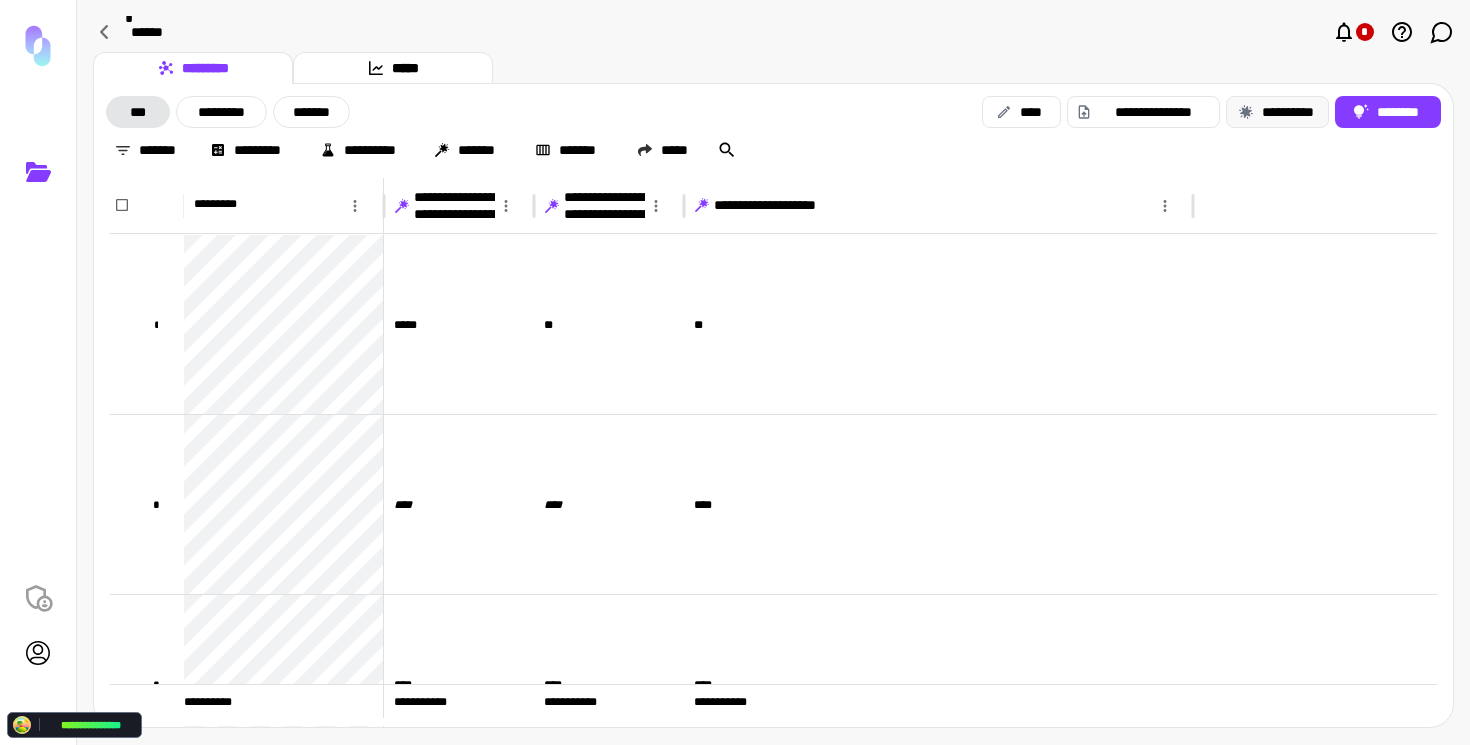 click on "**********" at bounding box center (1277, 112) 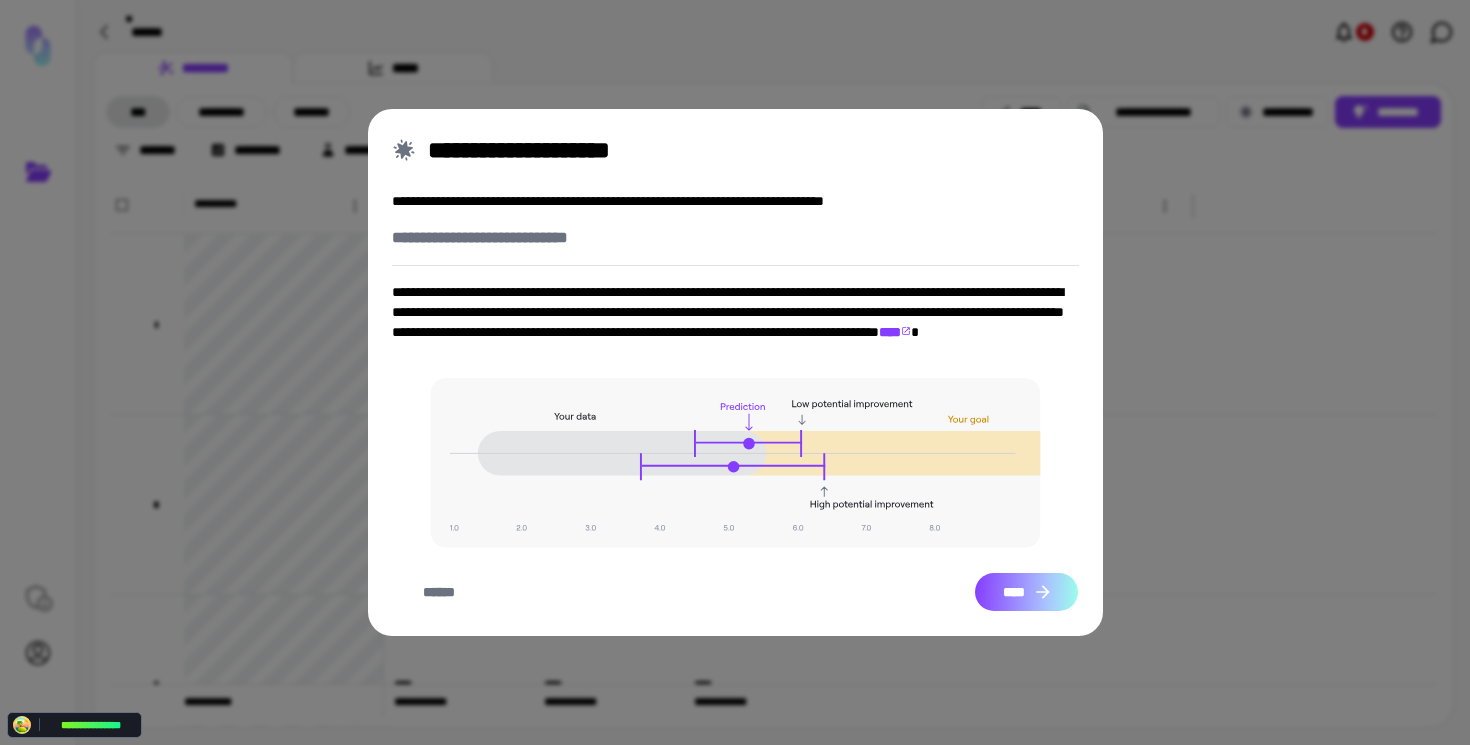 click on "****" at bounding box center (1026, 592) 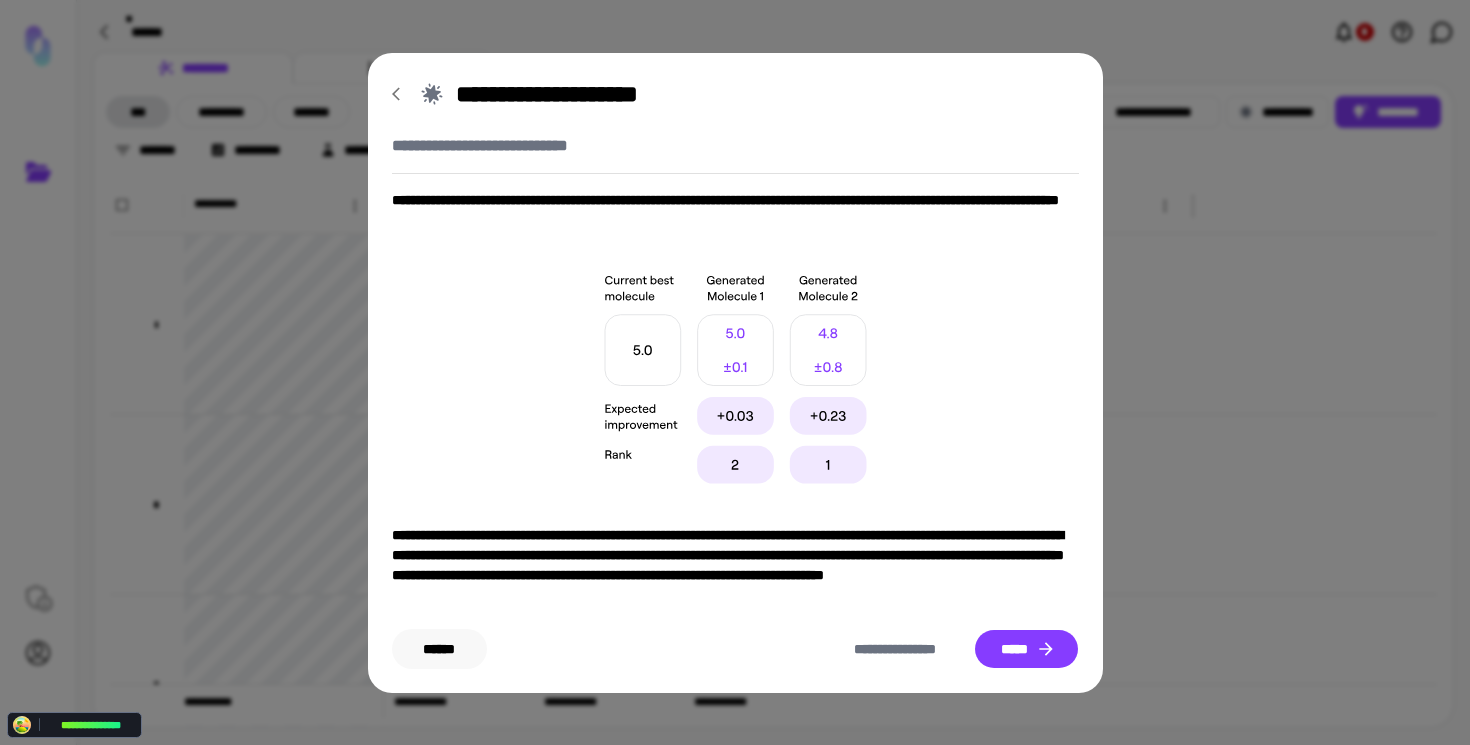 click on "******" at bounding box center (439, 649) 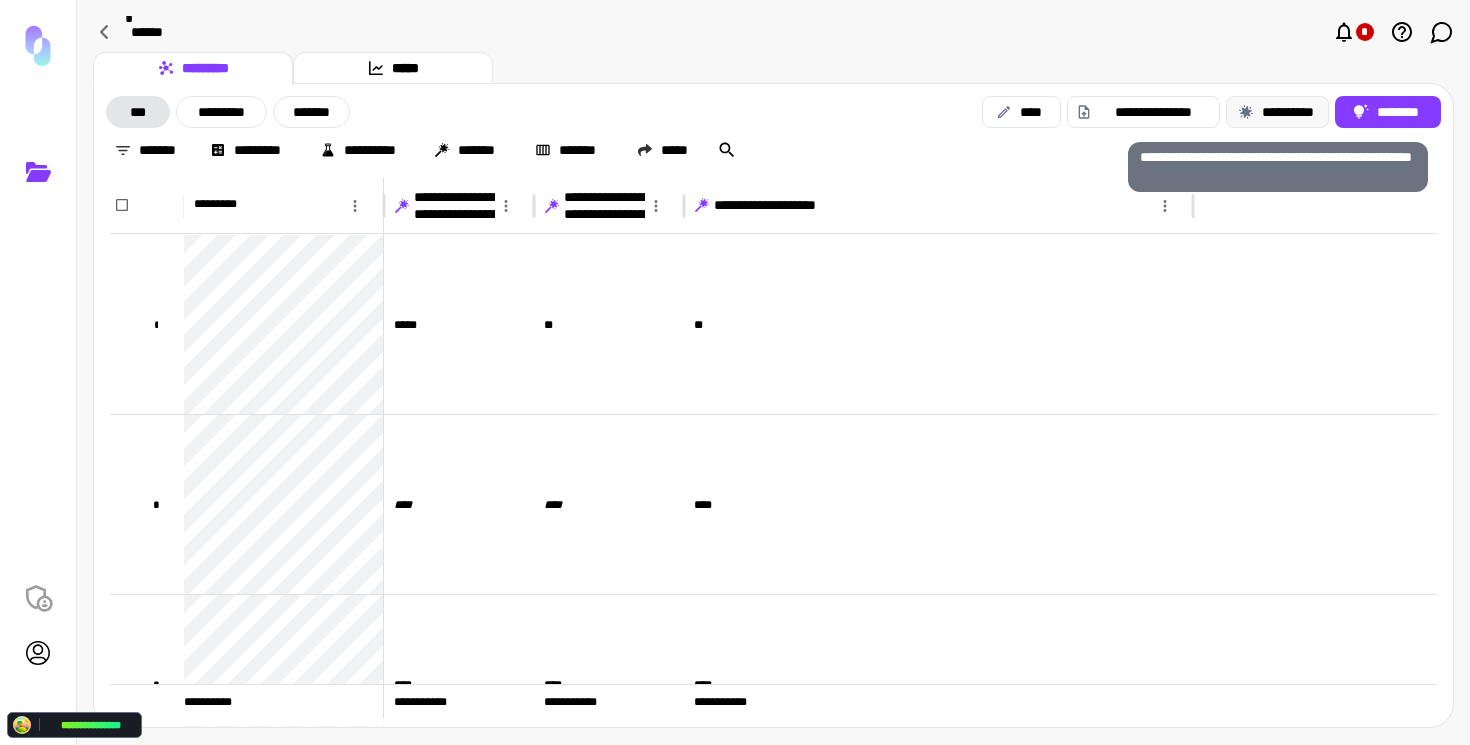 click 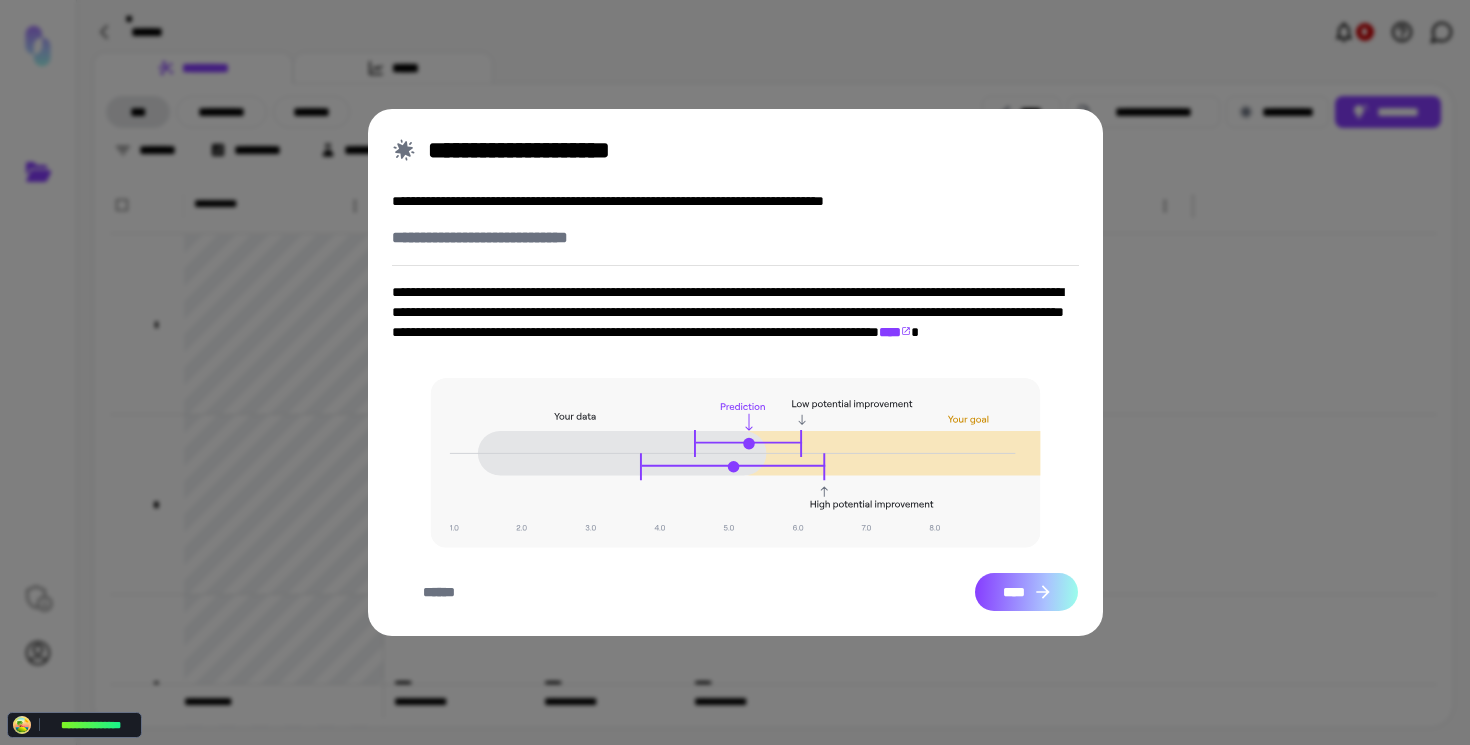 click on "****" at bounding box center (1026, 592) 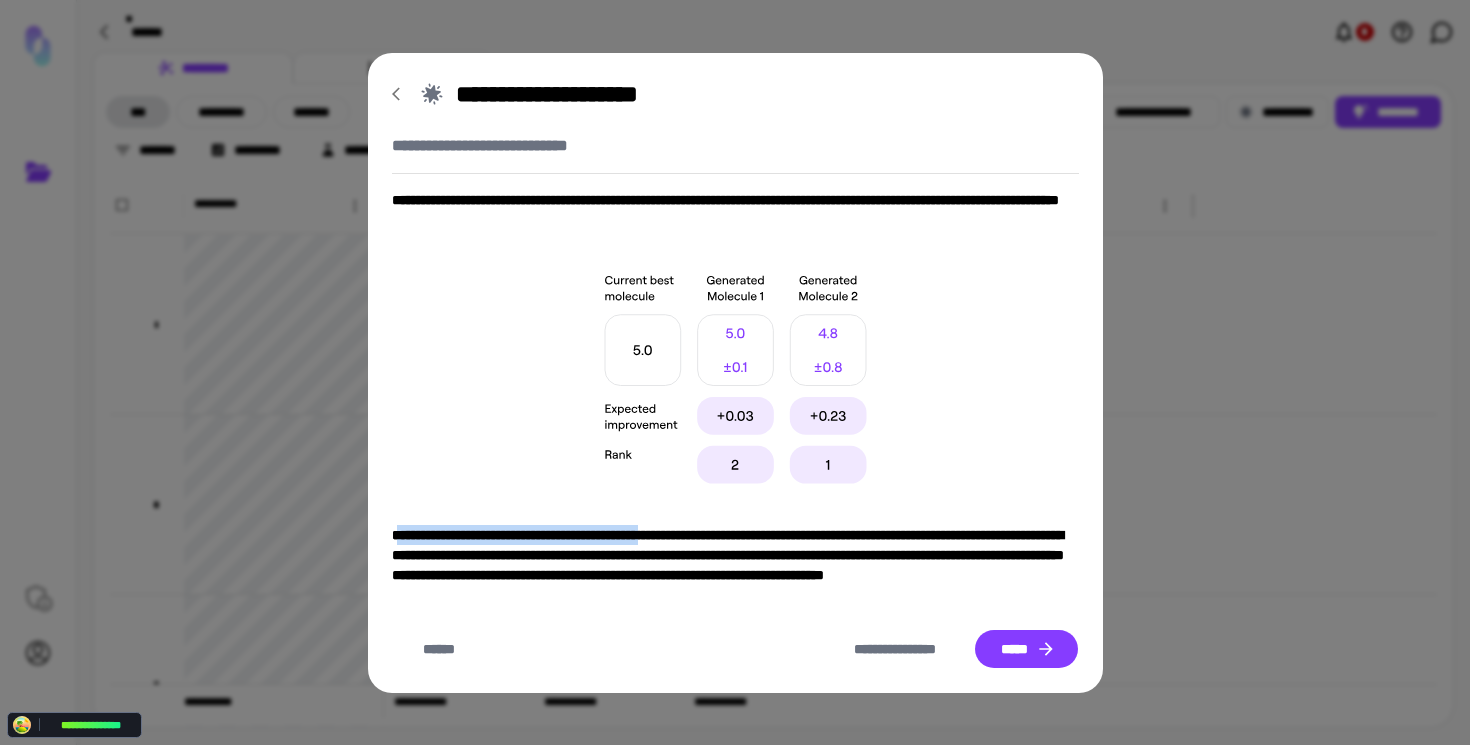 drag, startPoint x: 398, startPoint y: 538, endPoint x: 694, endPoint y: 541, distance: 296.0152 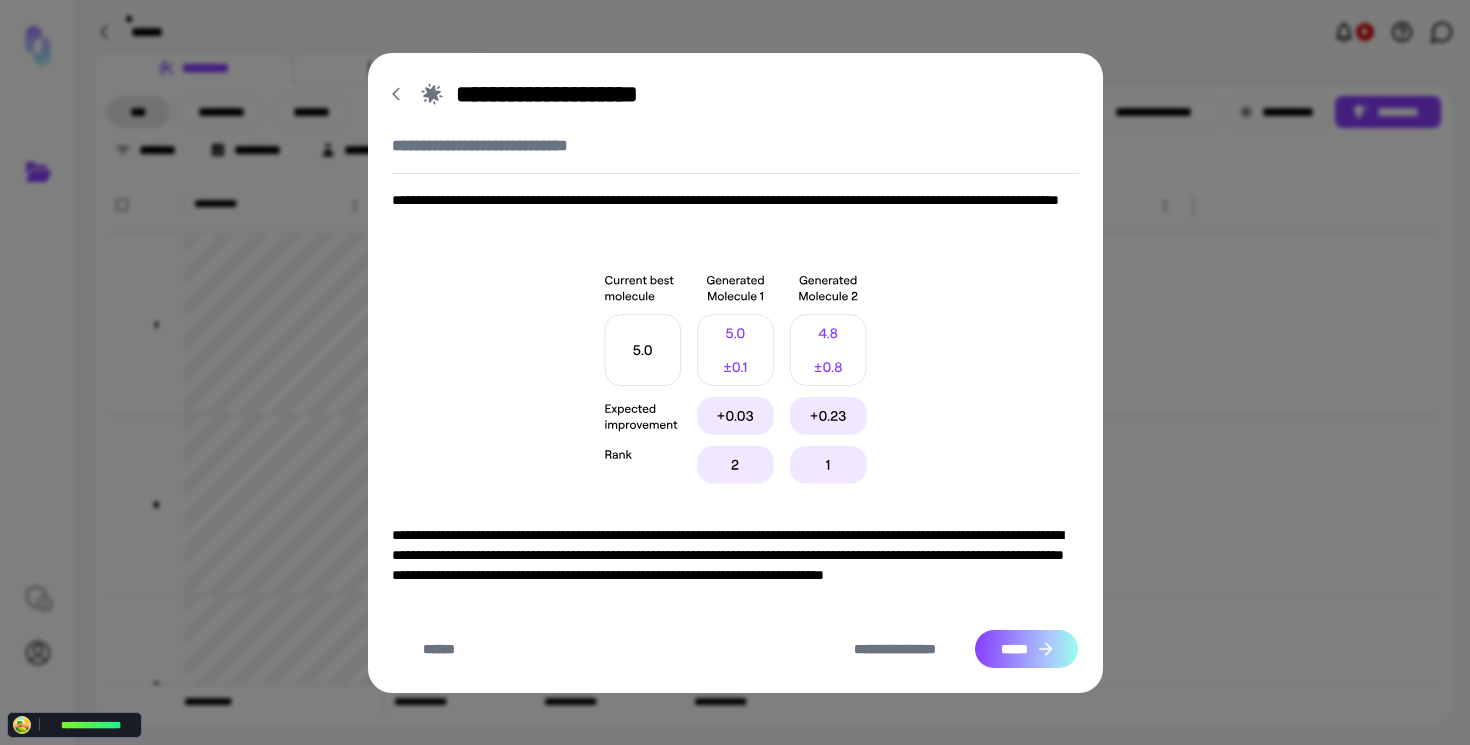 click on "*****" at bounding box center [1026, 649] 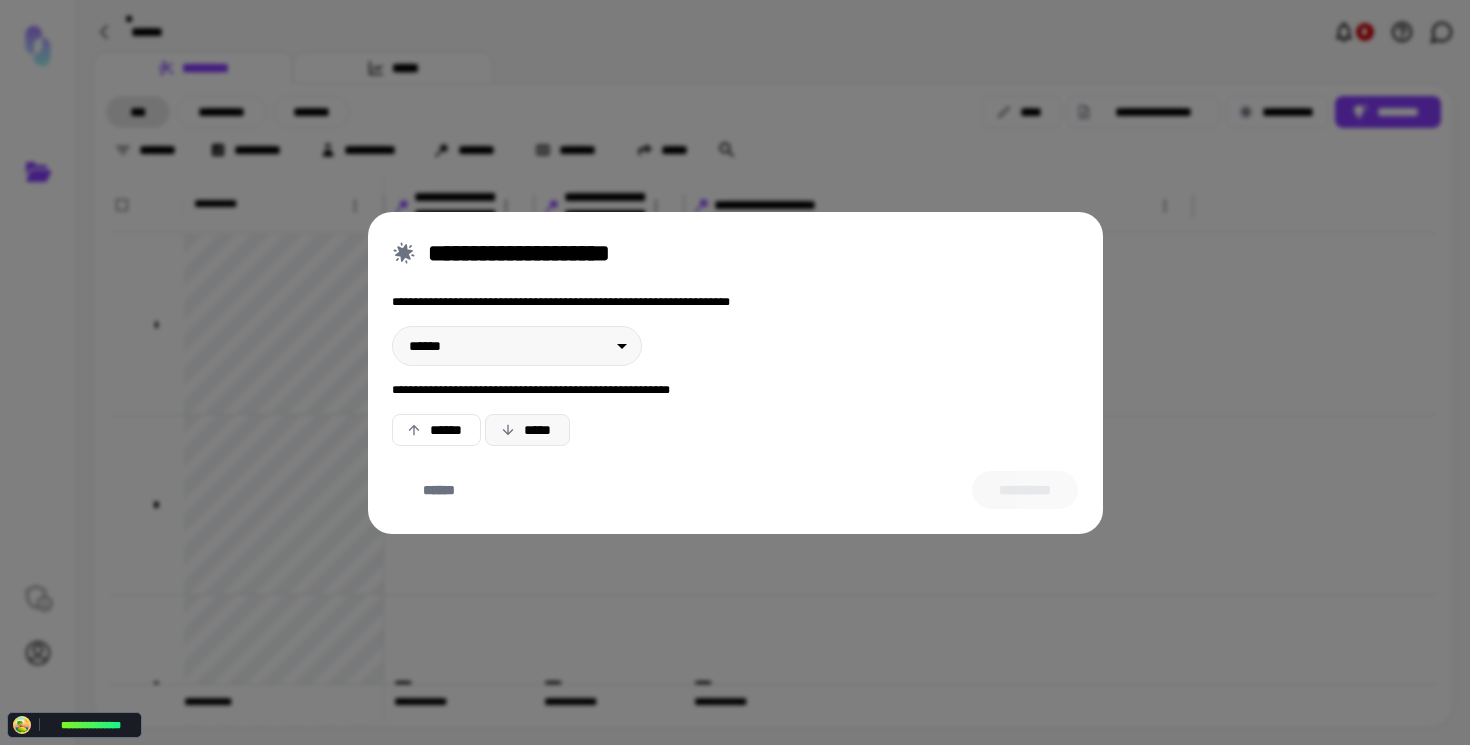 click 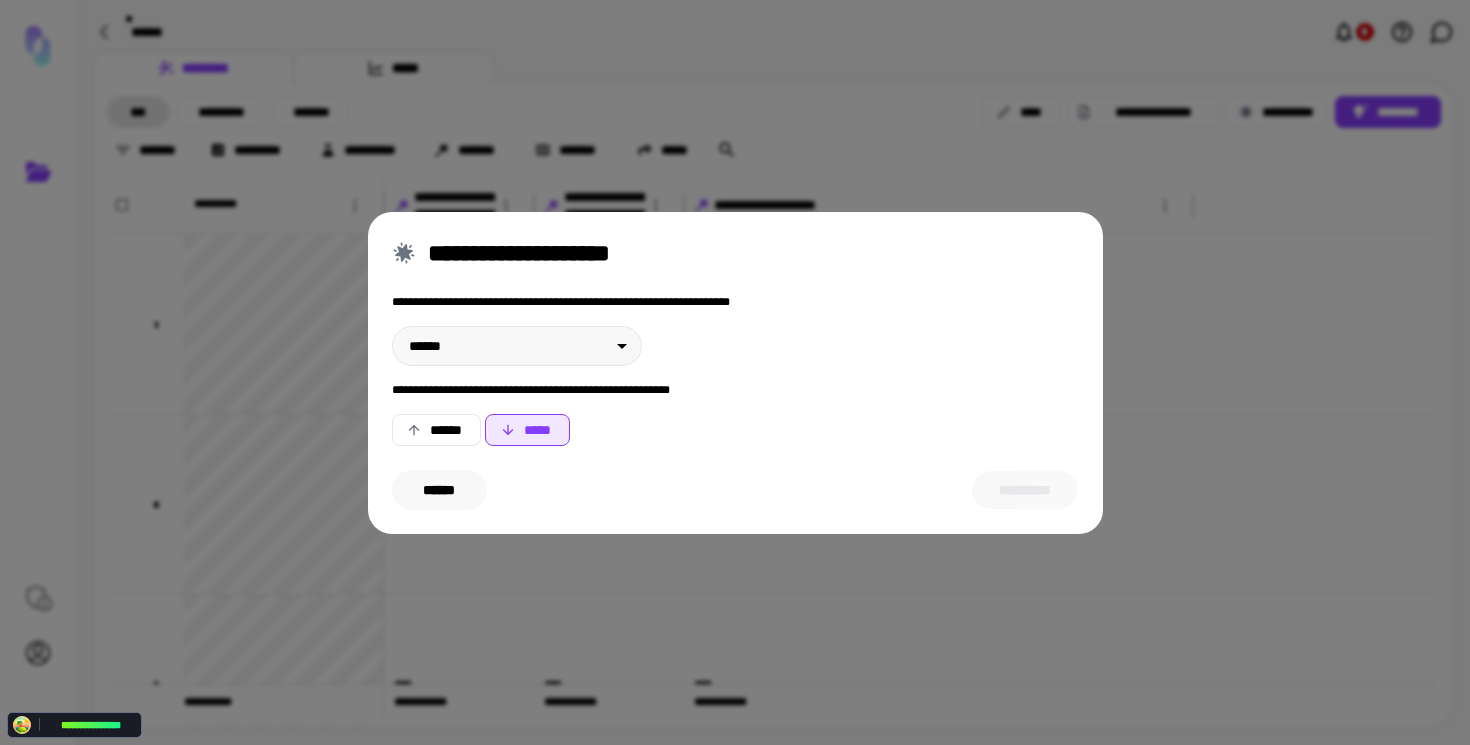 drag, startPoint x: 443, startPoint y: 424, endPoint x: 458, endPoint y: 491, distance: 68.65858 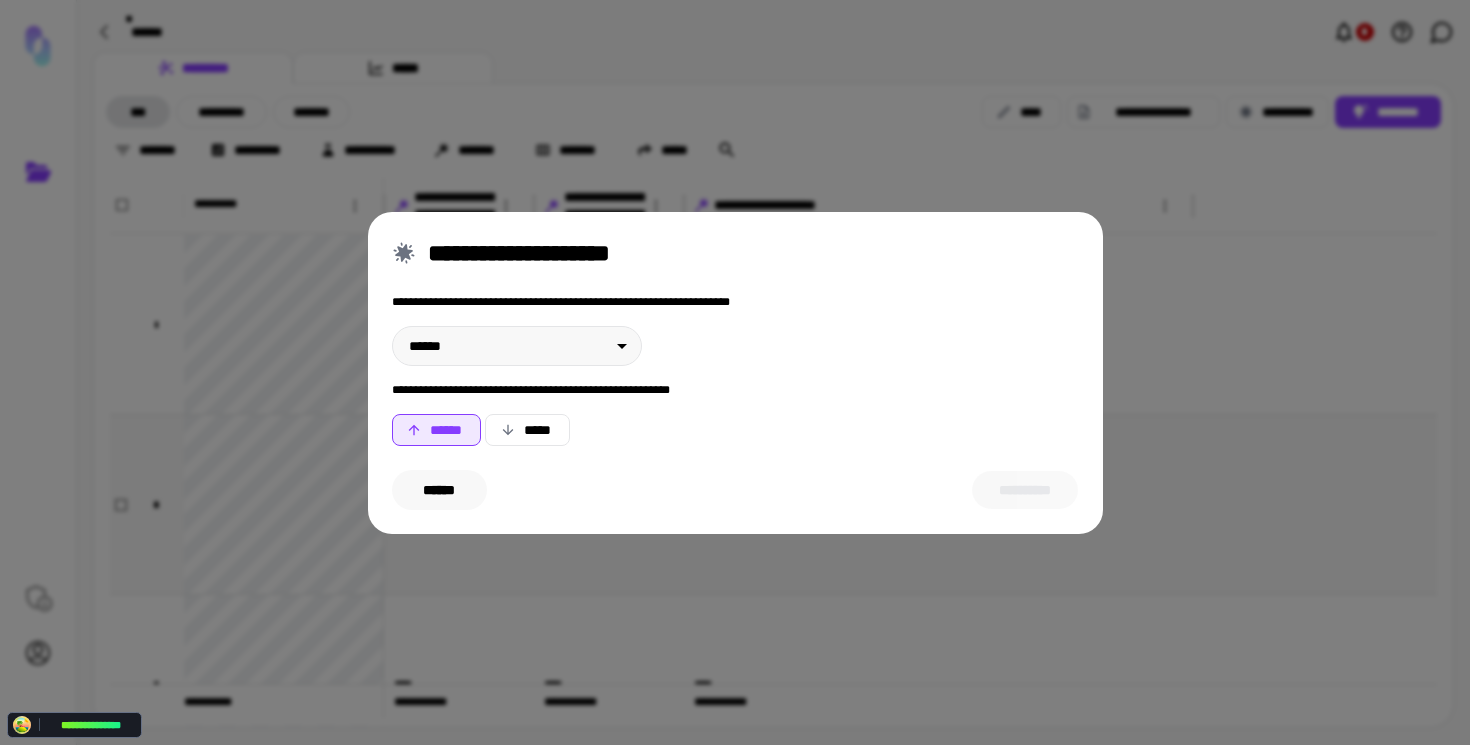 click on "******" at bounding box center (439, 490) 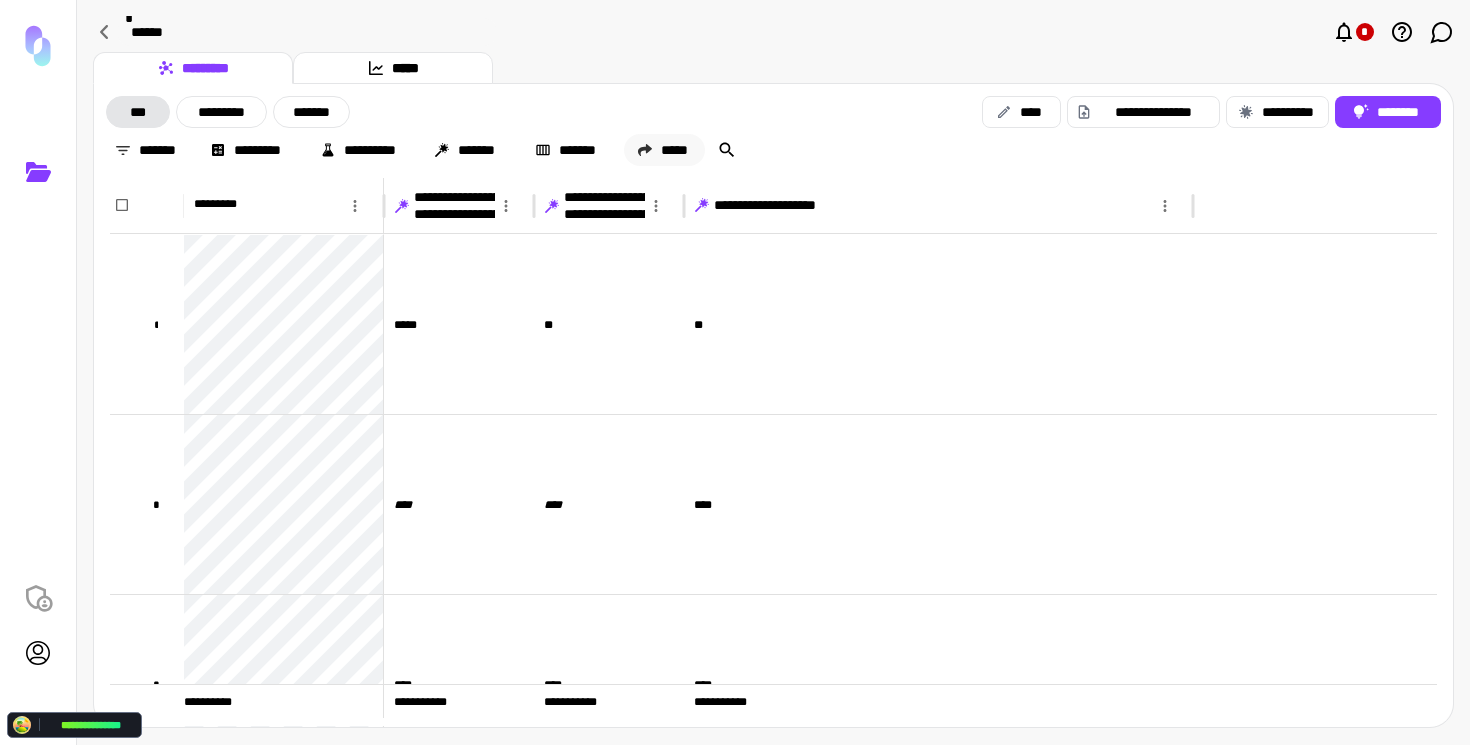 click on "*****" at bounding box center [664, 150] 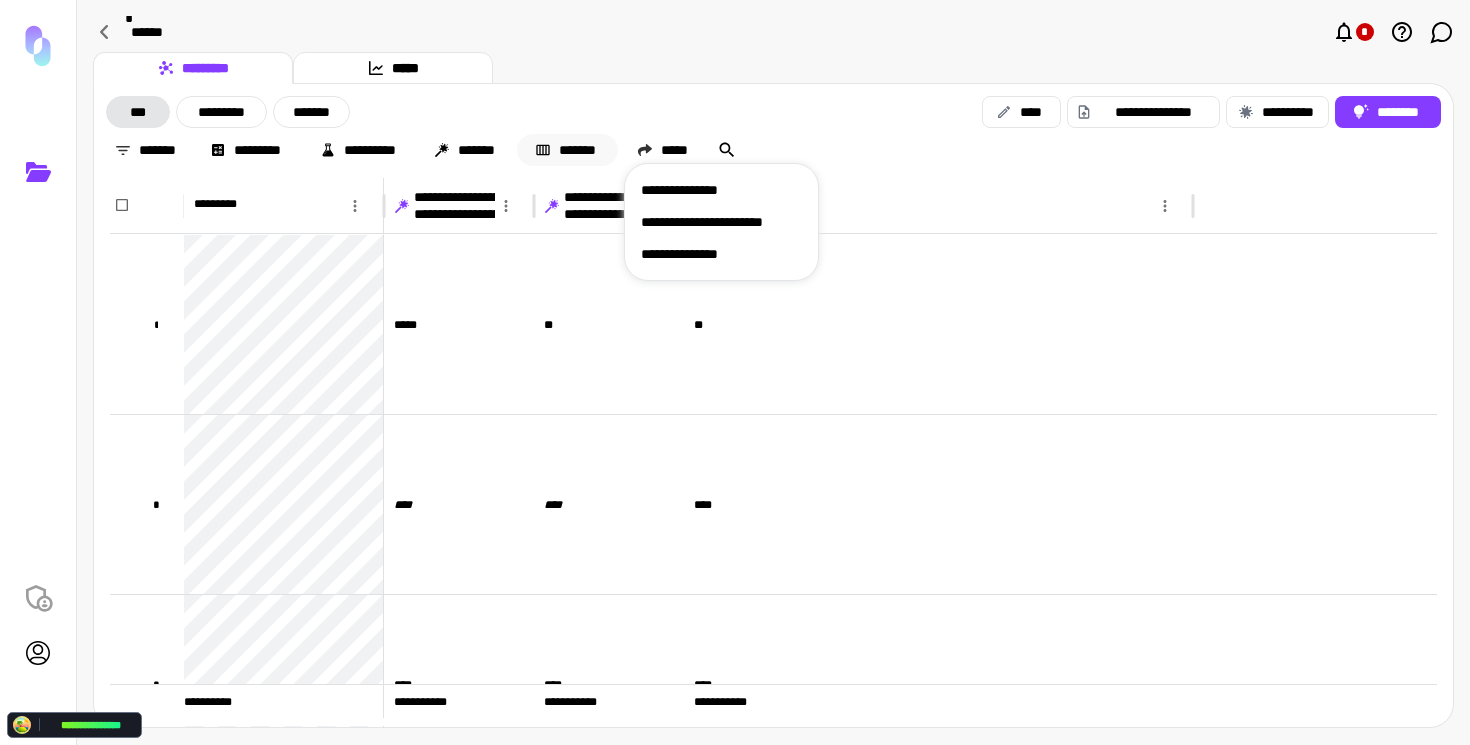 drag, startPoint x: 710, startPoint y: 123, endPoint x: 573, endPoint y: 137, distance: 137.71347 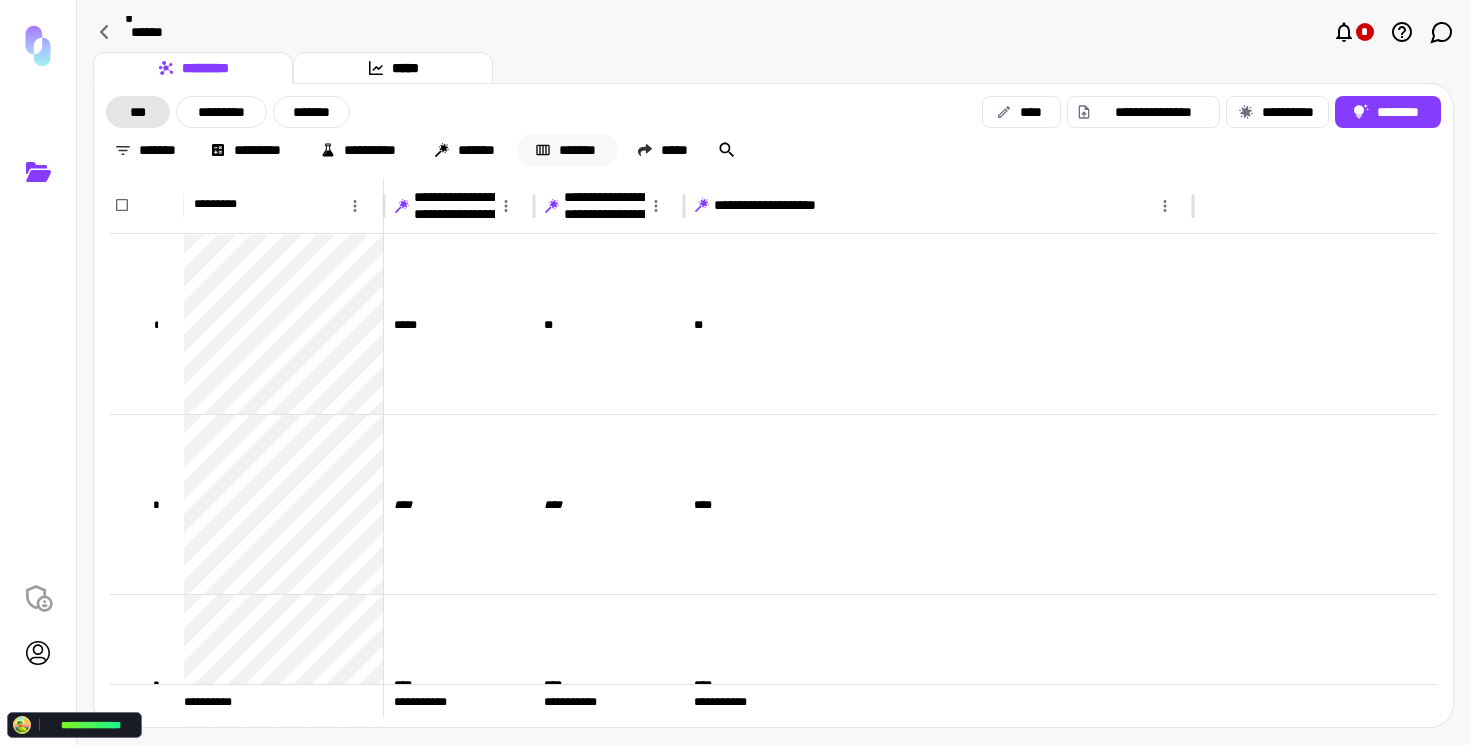 click on "*******" at bounding box center [567, 150] 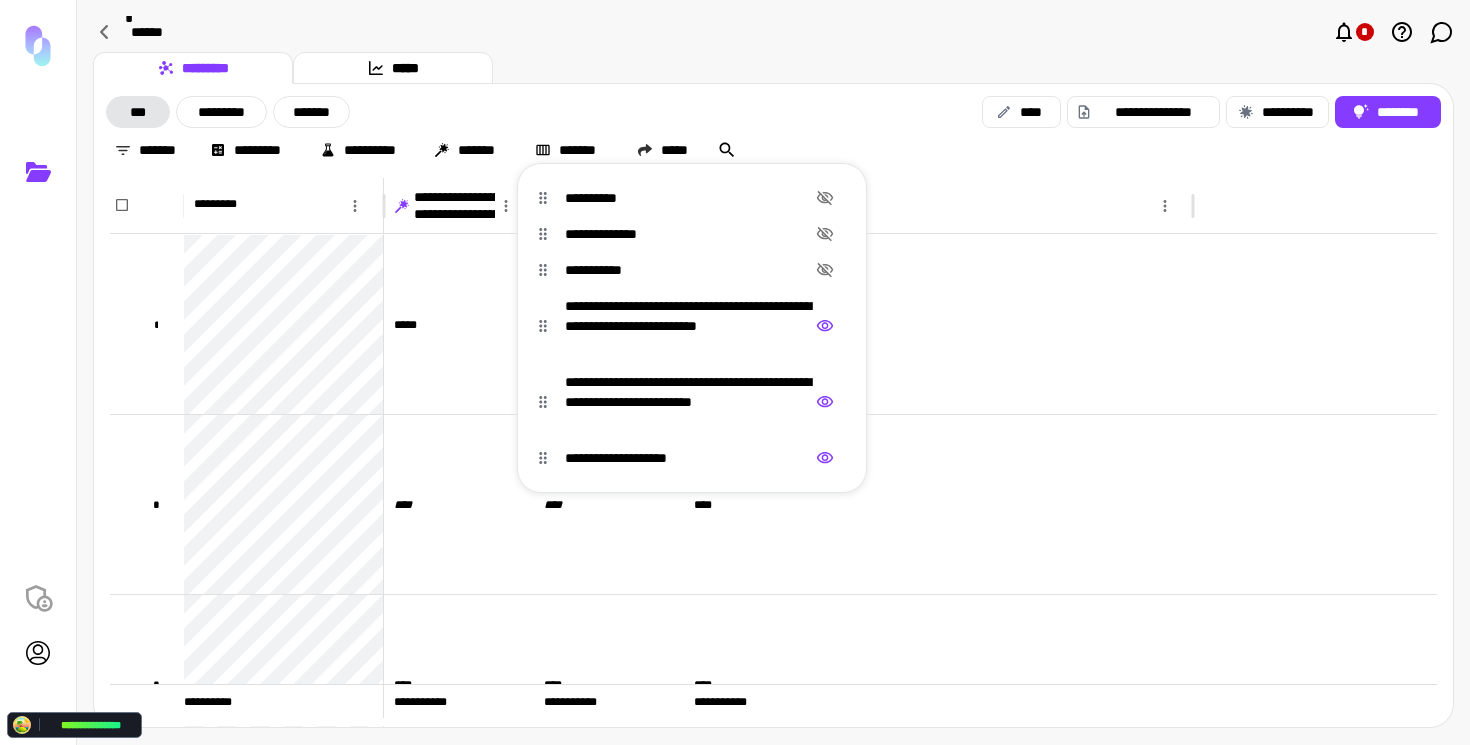 click at bounding box center (735, 372) 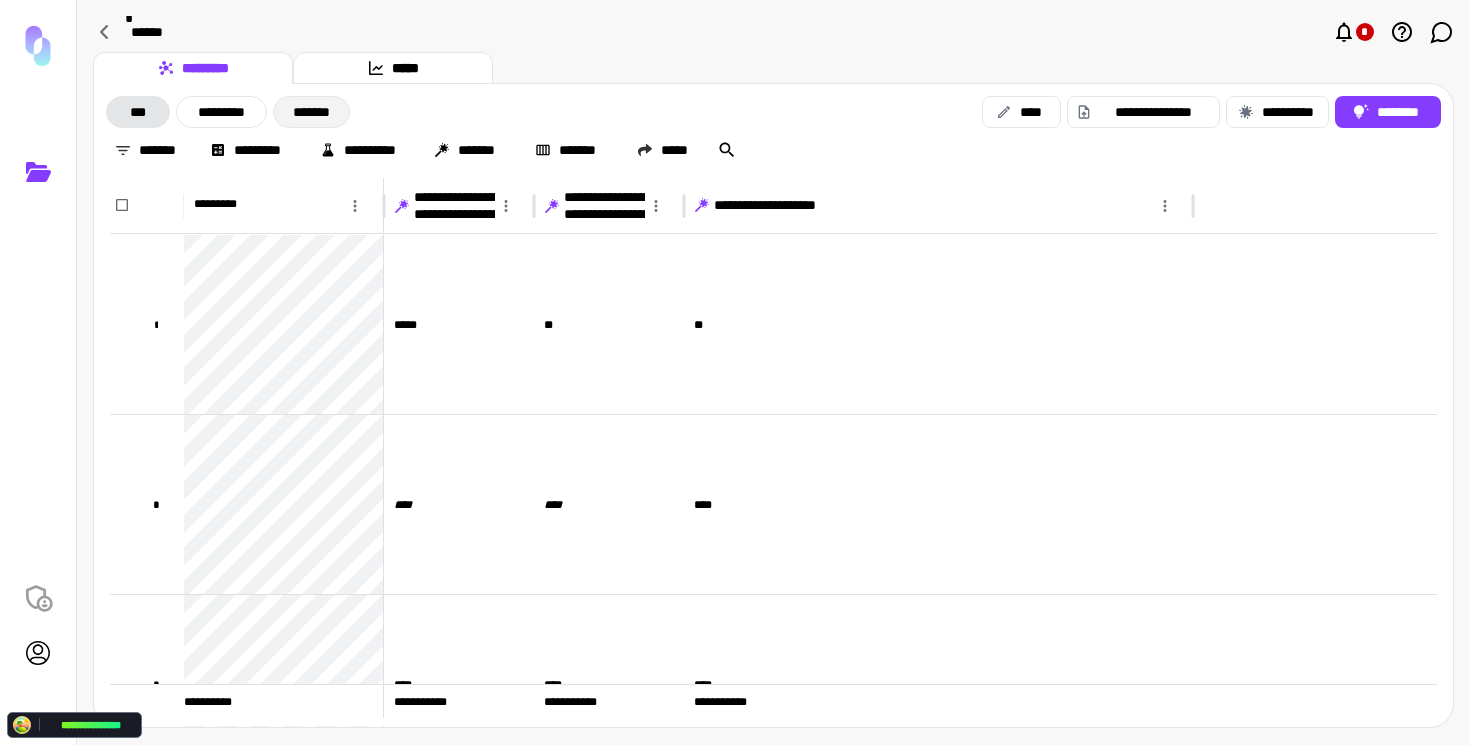 click on "*******" at bounding box center (311, 112) 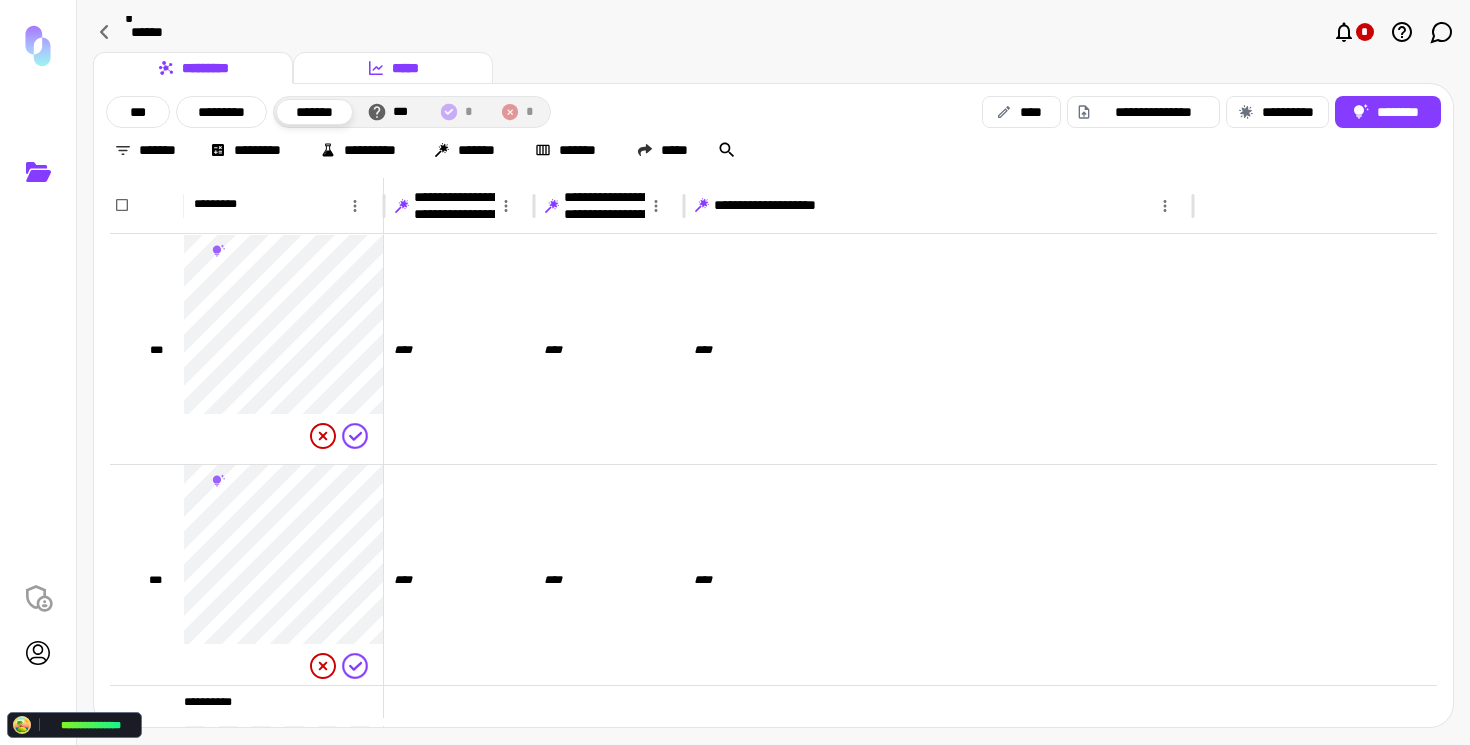 click 